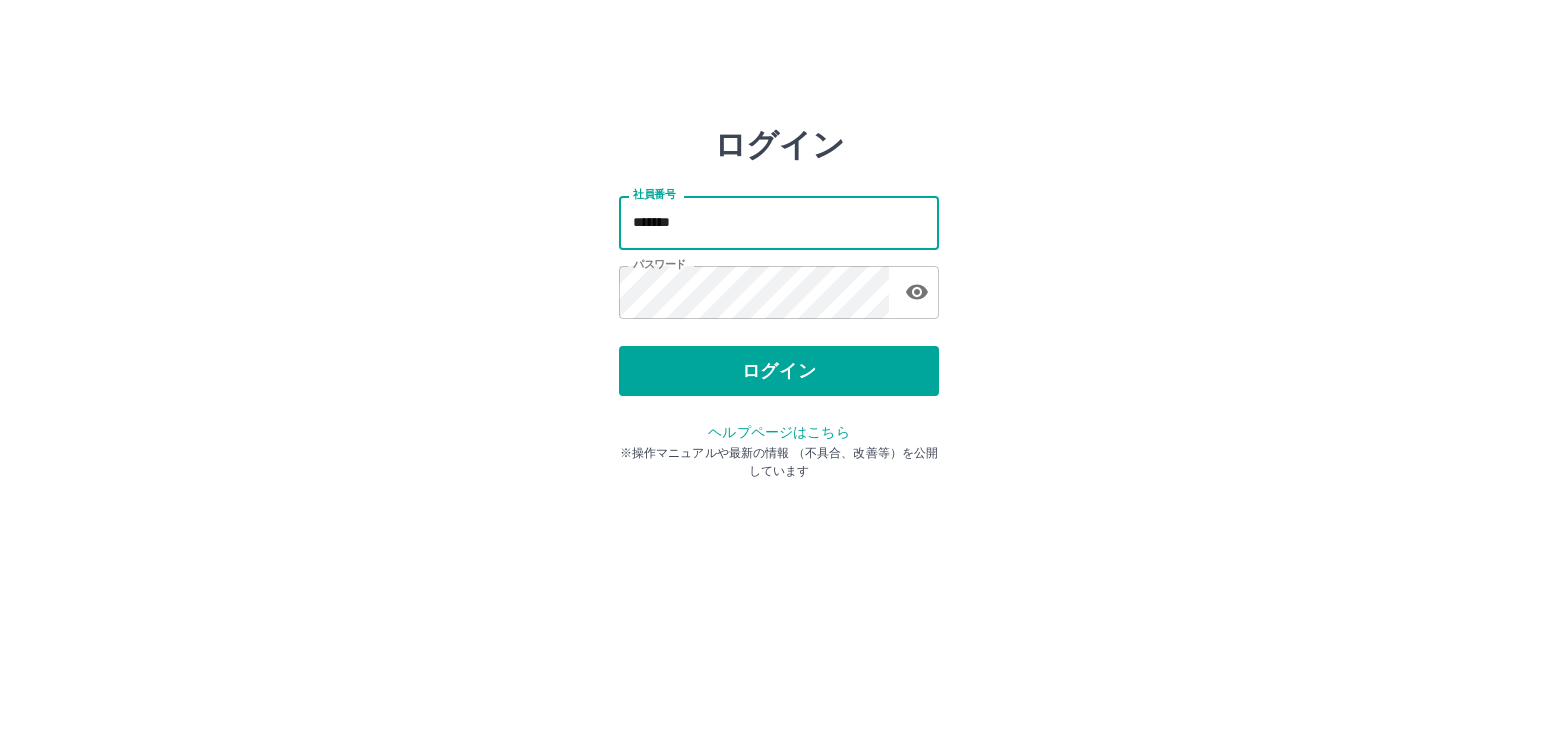 click on "*******" at bounding box center [779, 222] 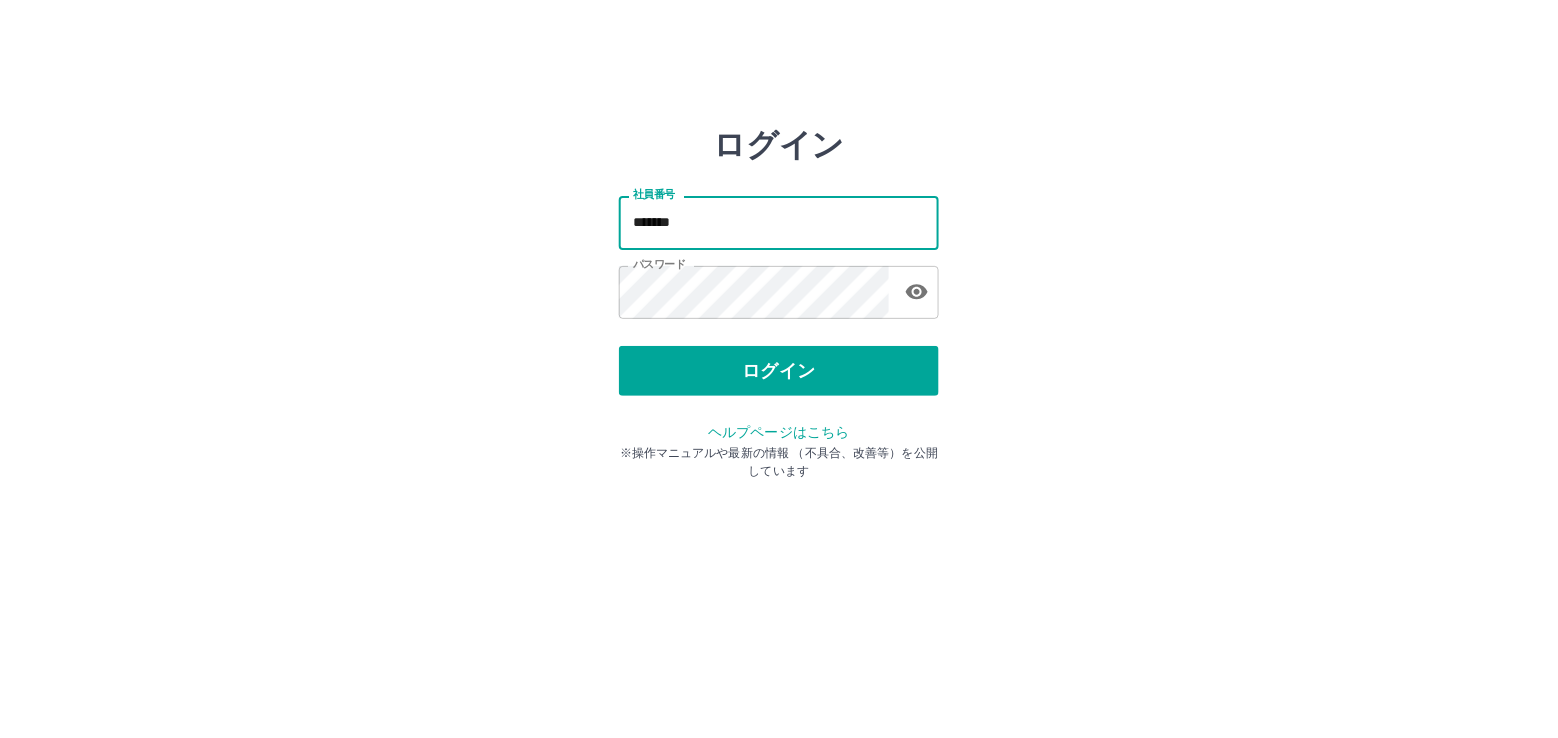 type on "*******" 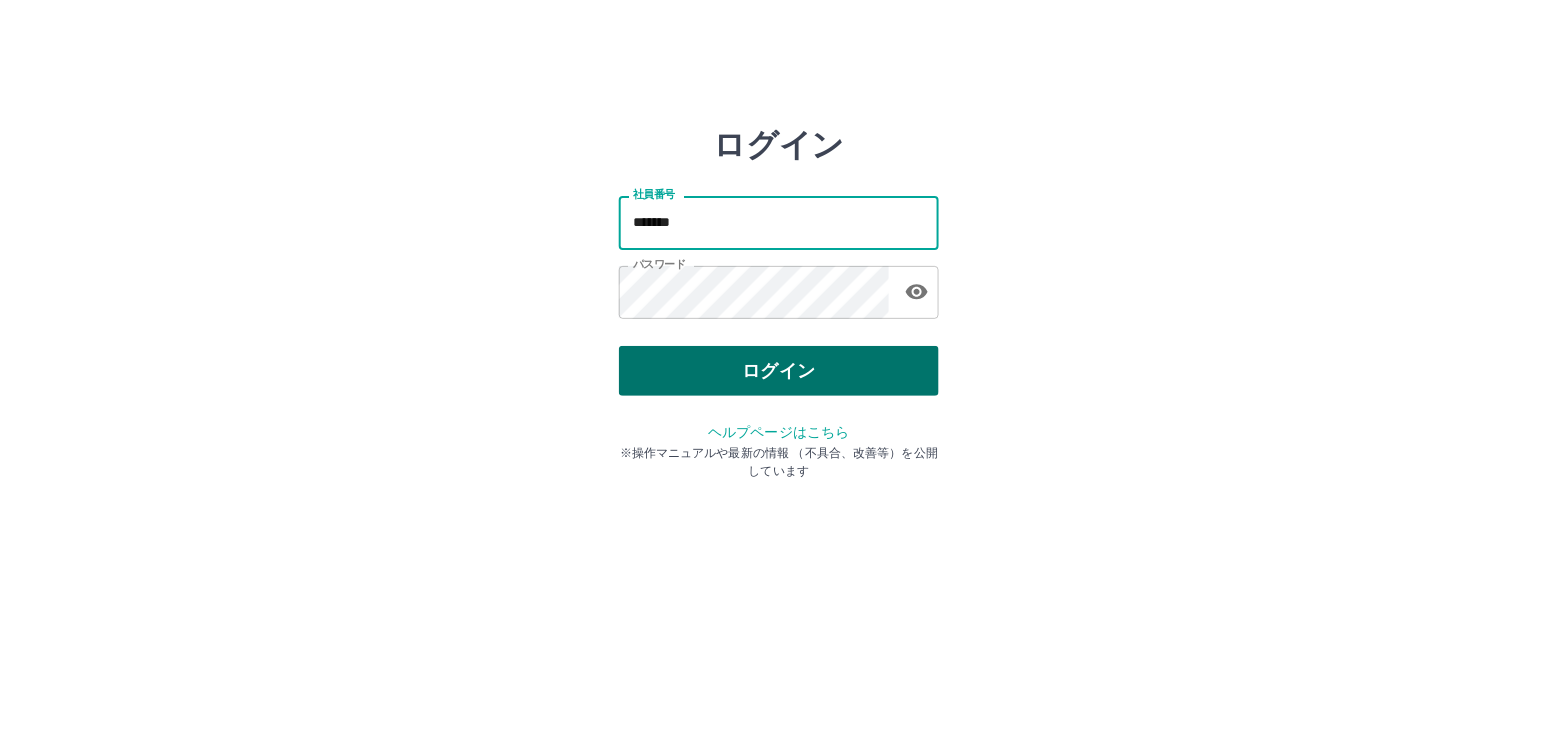 click on "ログイン" at bounding box center (779, 371) 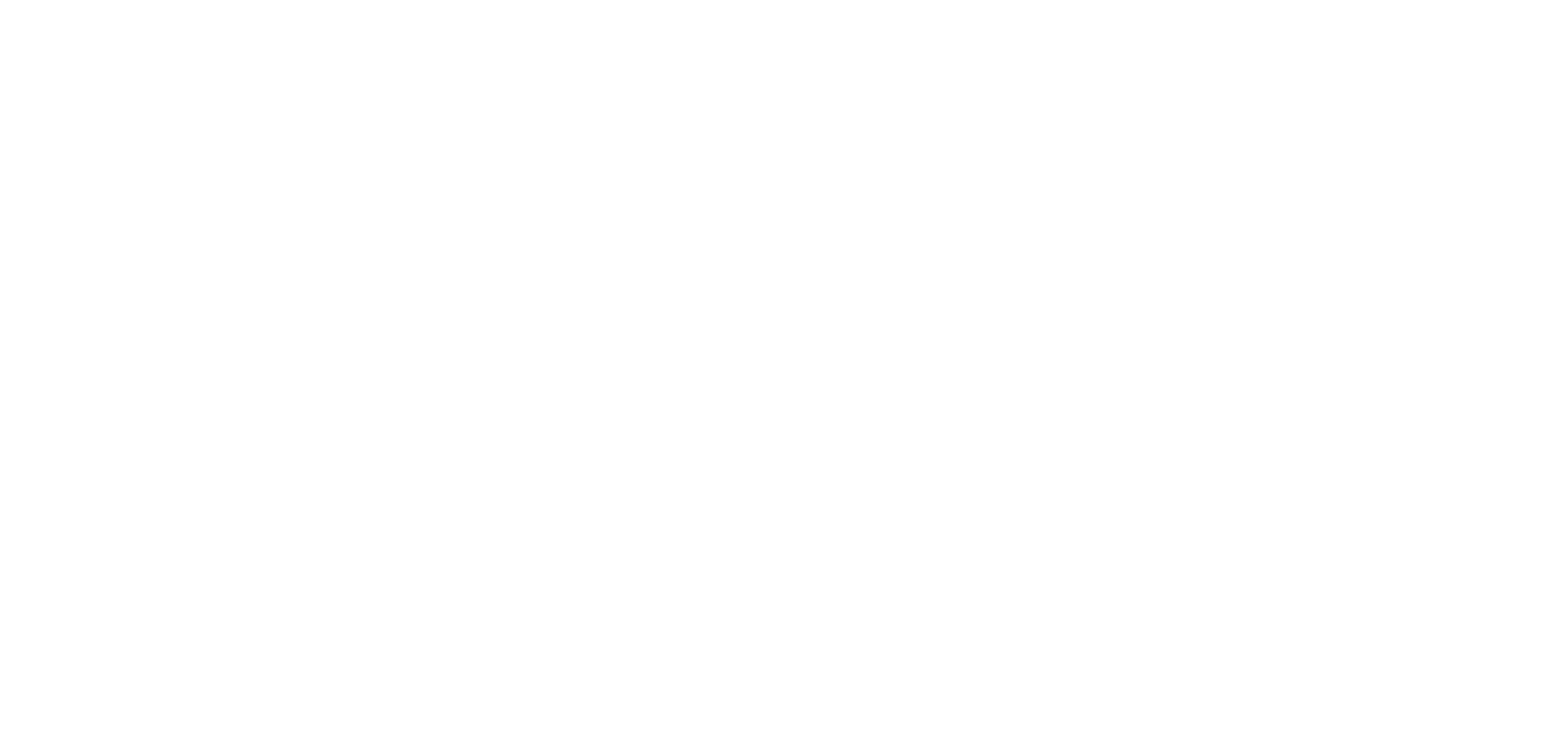 scroll, scrollTop: 0, scrollLeft: 0, axis: both 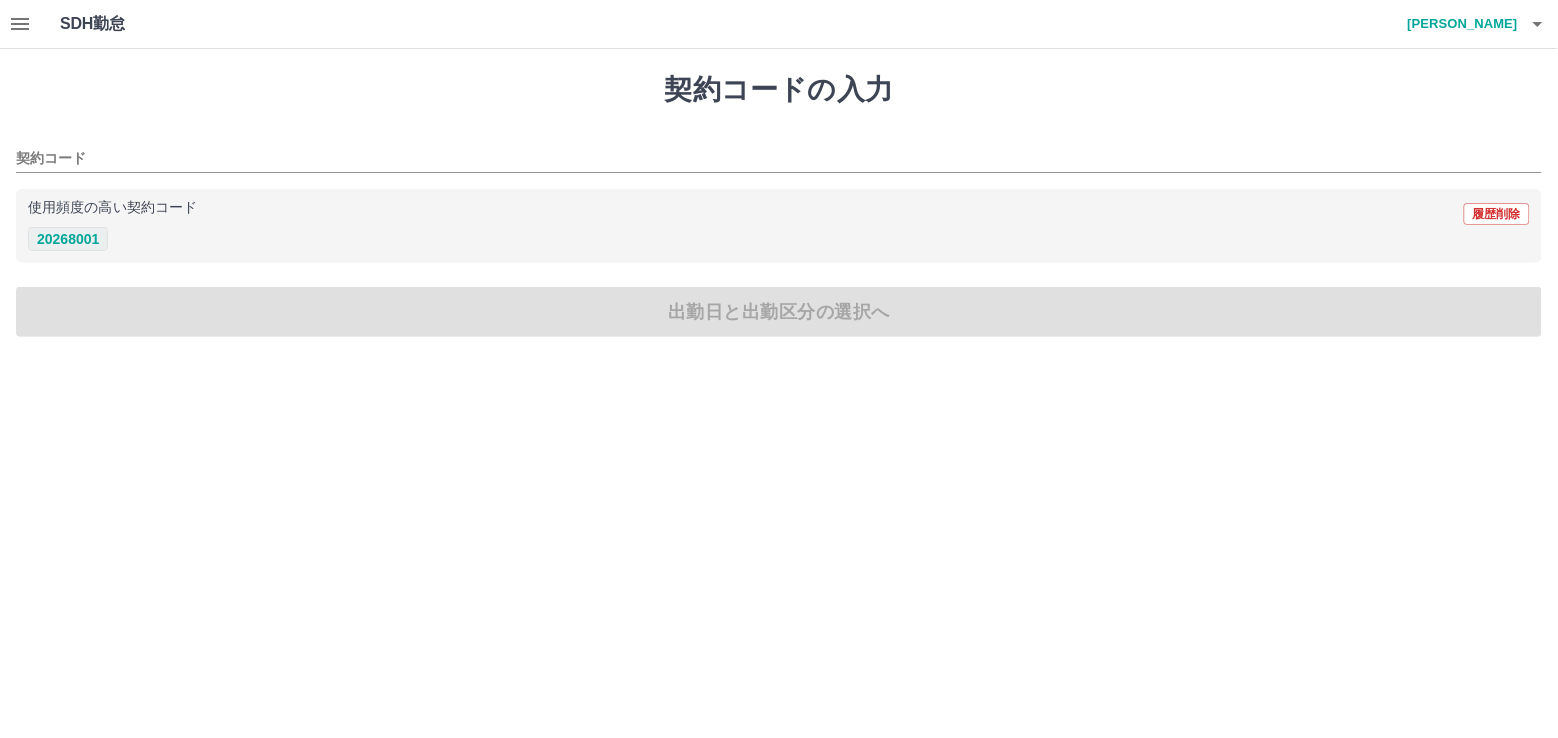 click on "20268001" at bounding box center (68, 239) 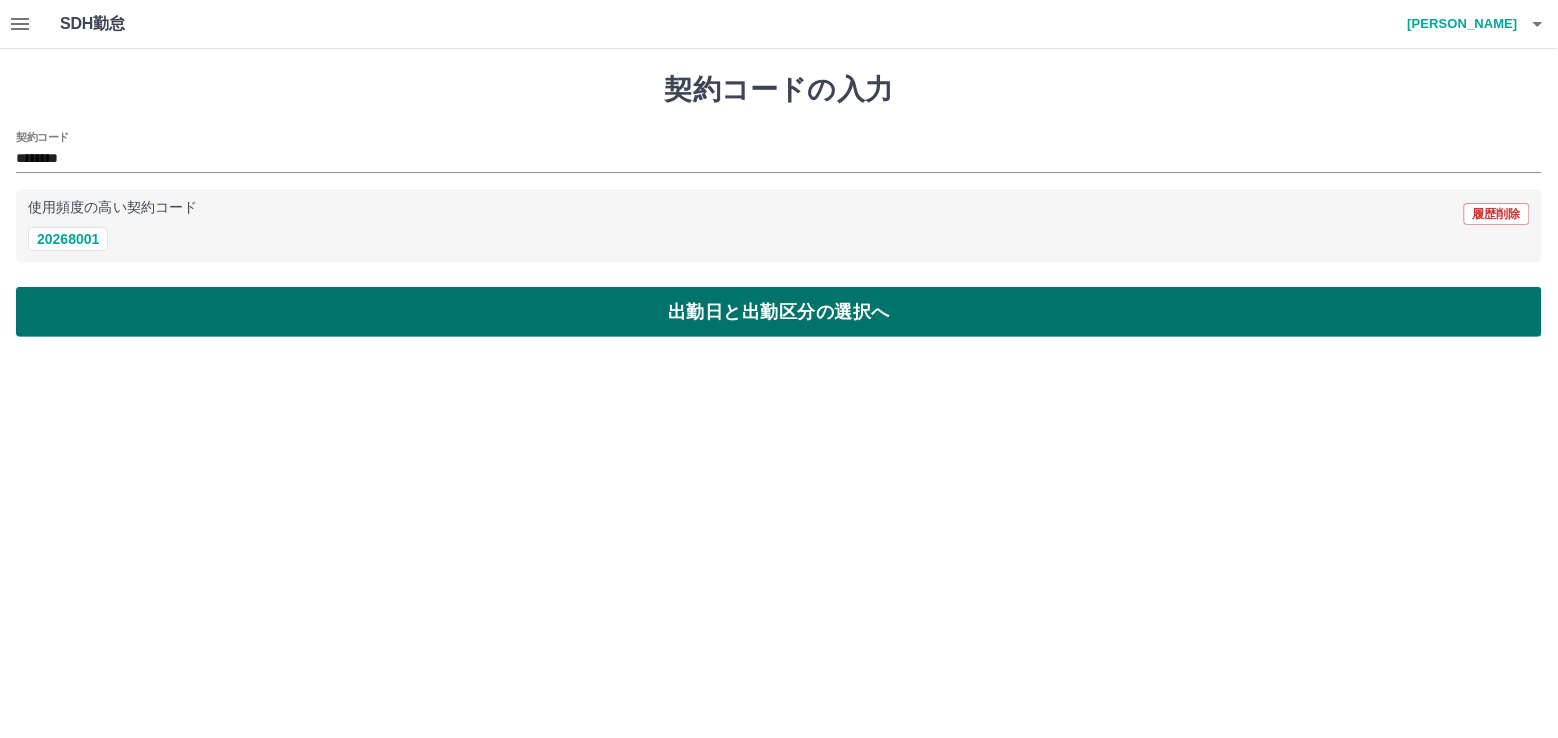 click on "出勤日と出勤区分の選択へ" at bounding box center [779, 312] 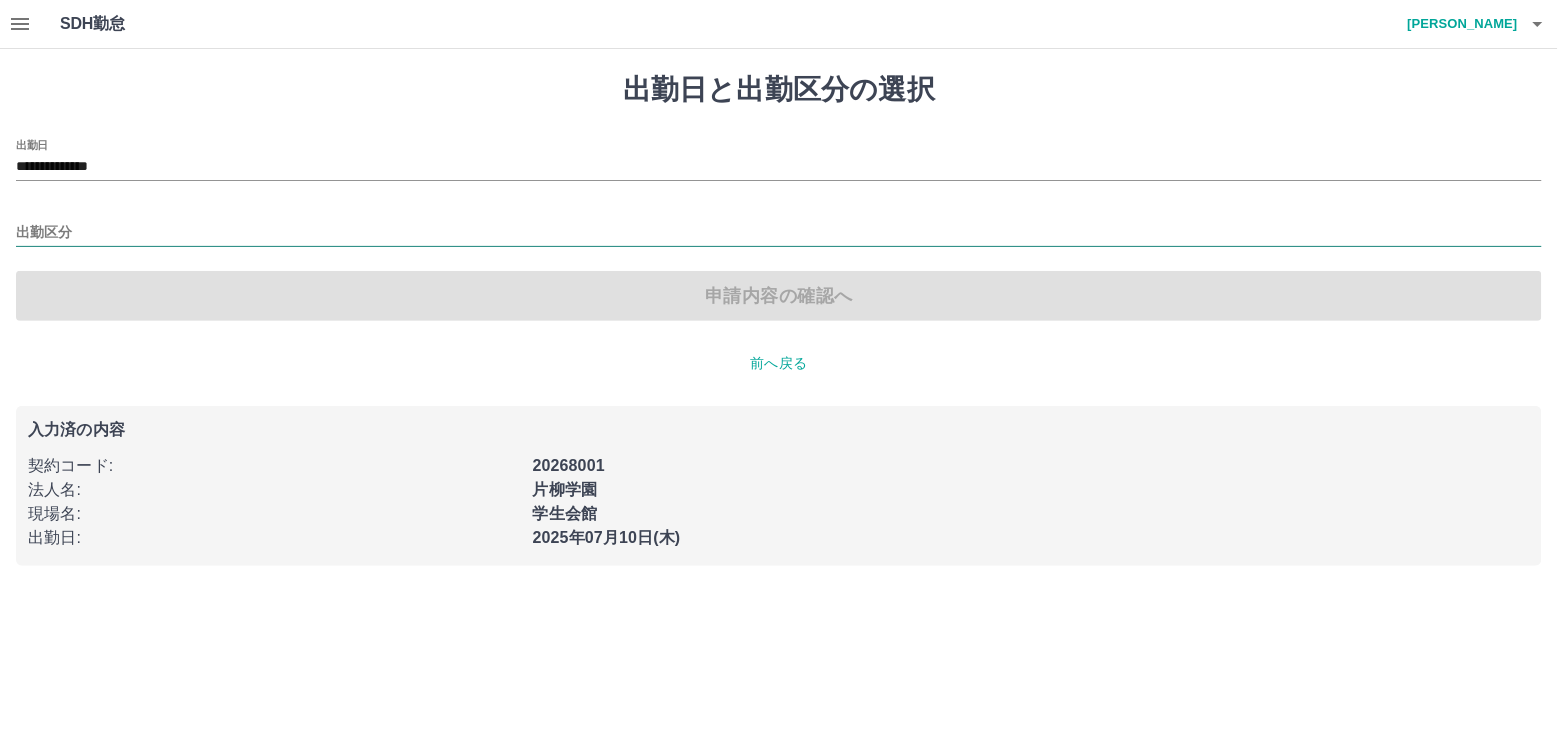 click on "出勤区分" at bounding box center [779, 233] 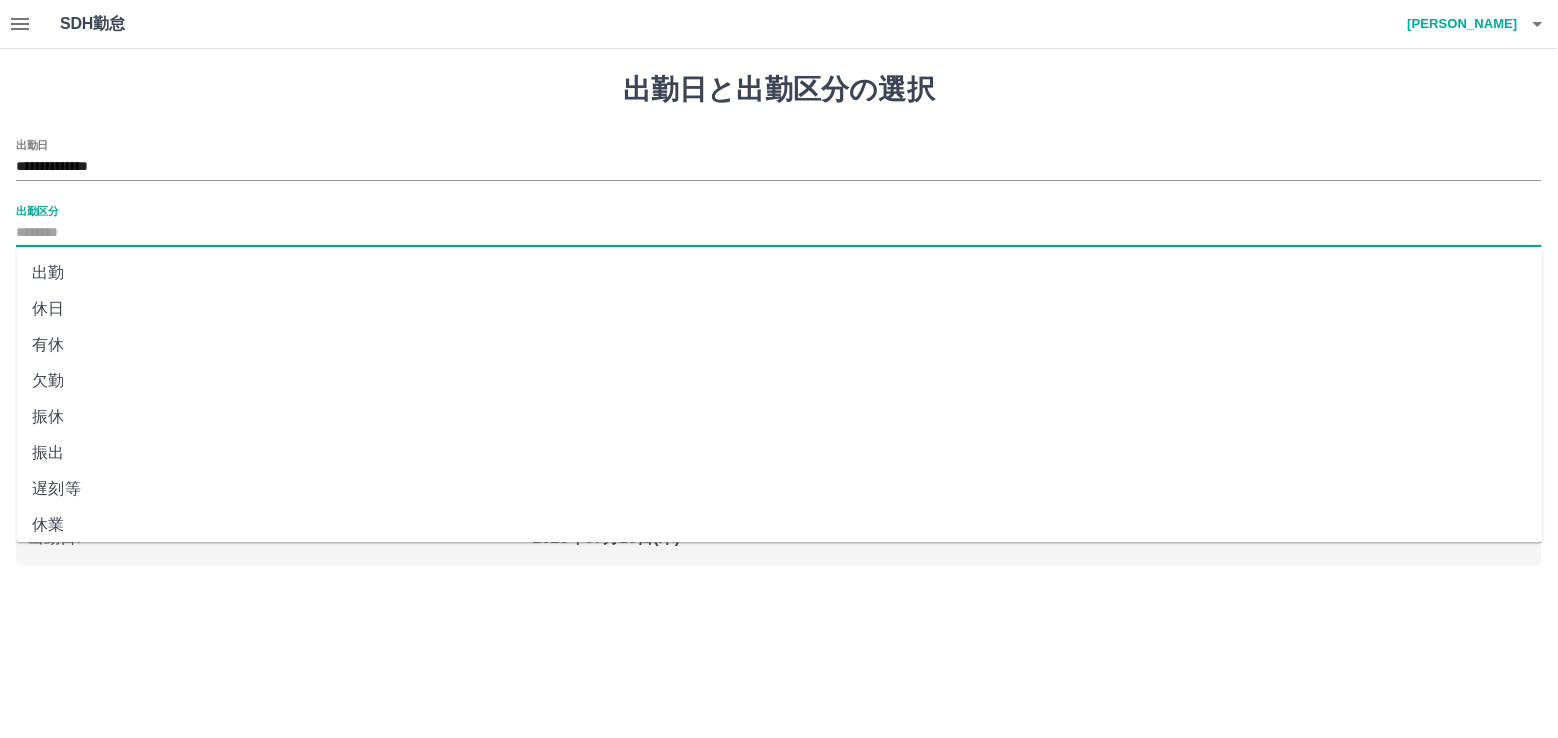 click on "出勤" at bounding box center (779, 274) 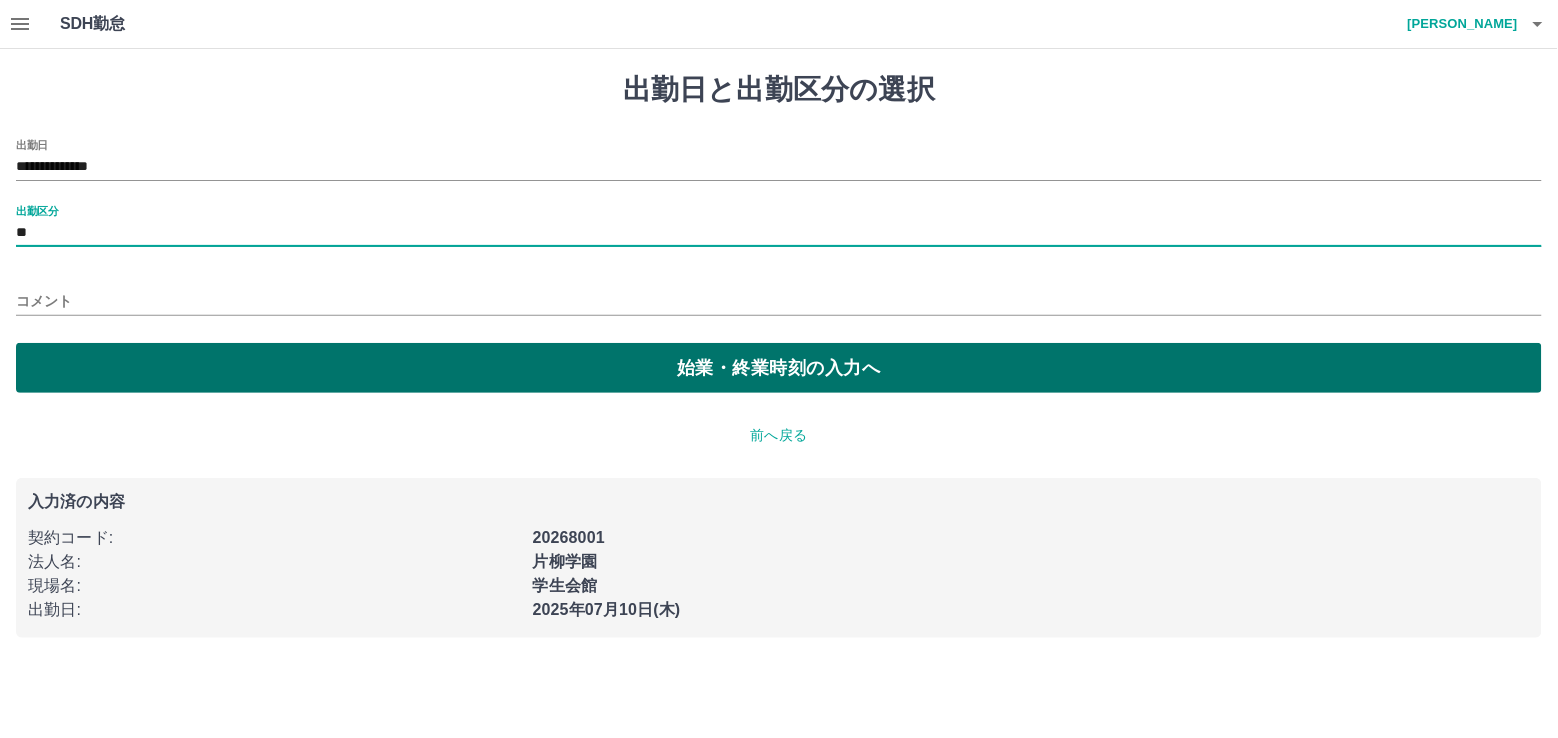 click on "始業・終業時刻の入力へ" at bounding box center (779, 368) 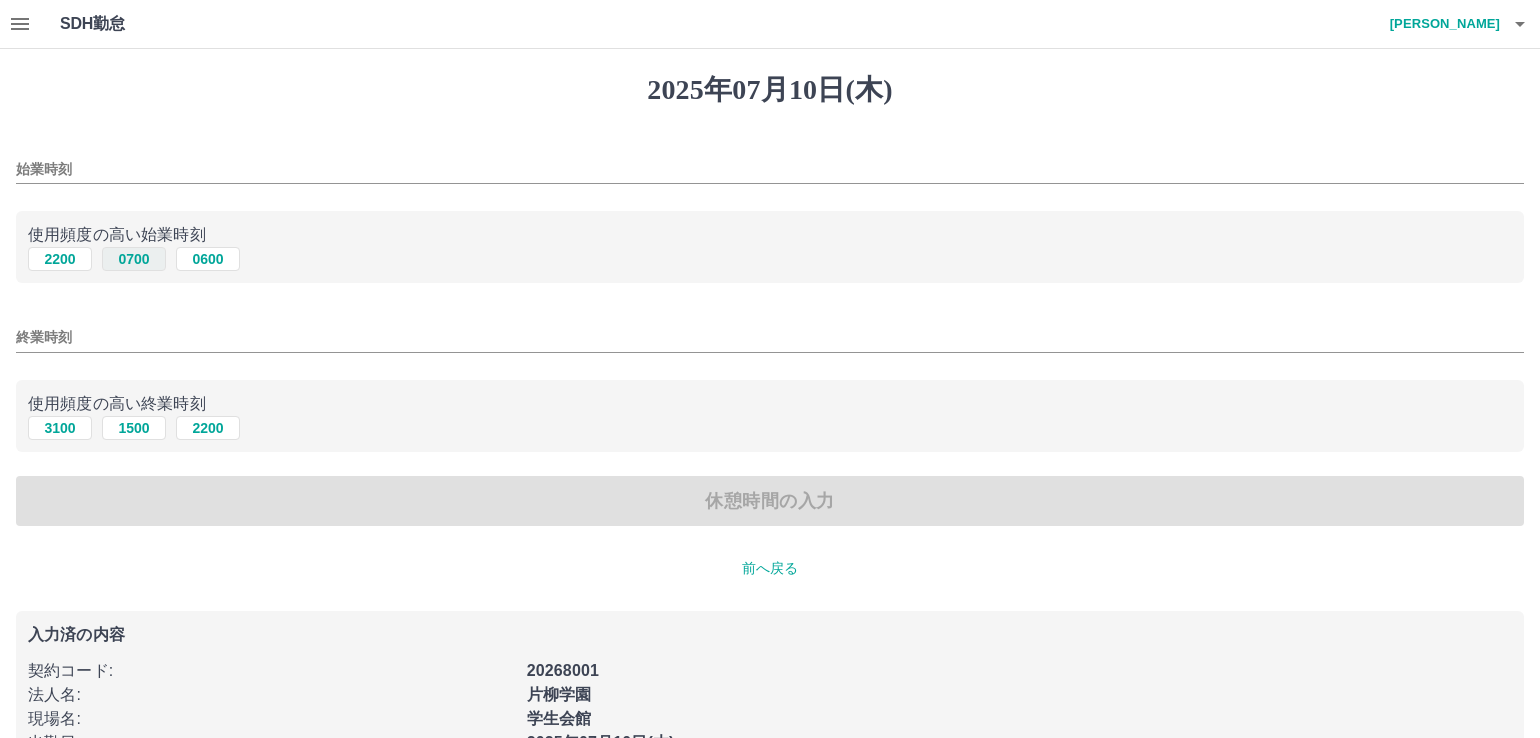 click on "0700" at bounding box center [134, 259] 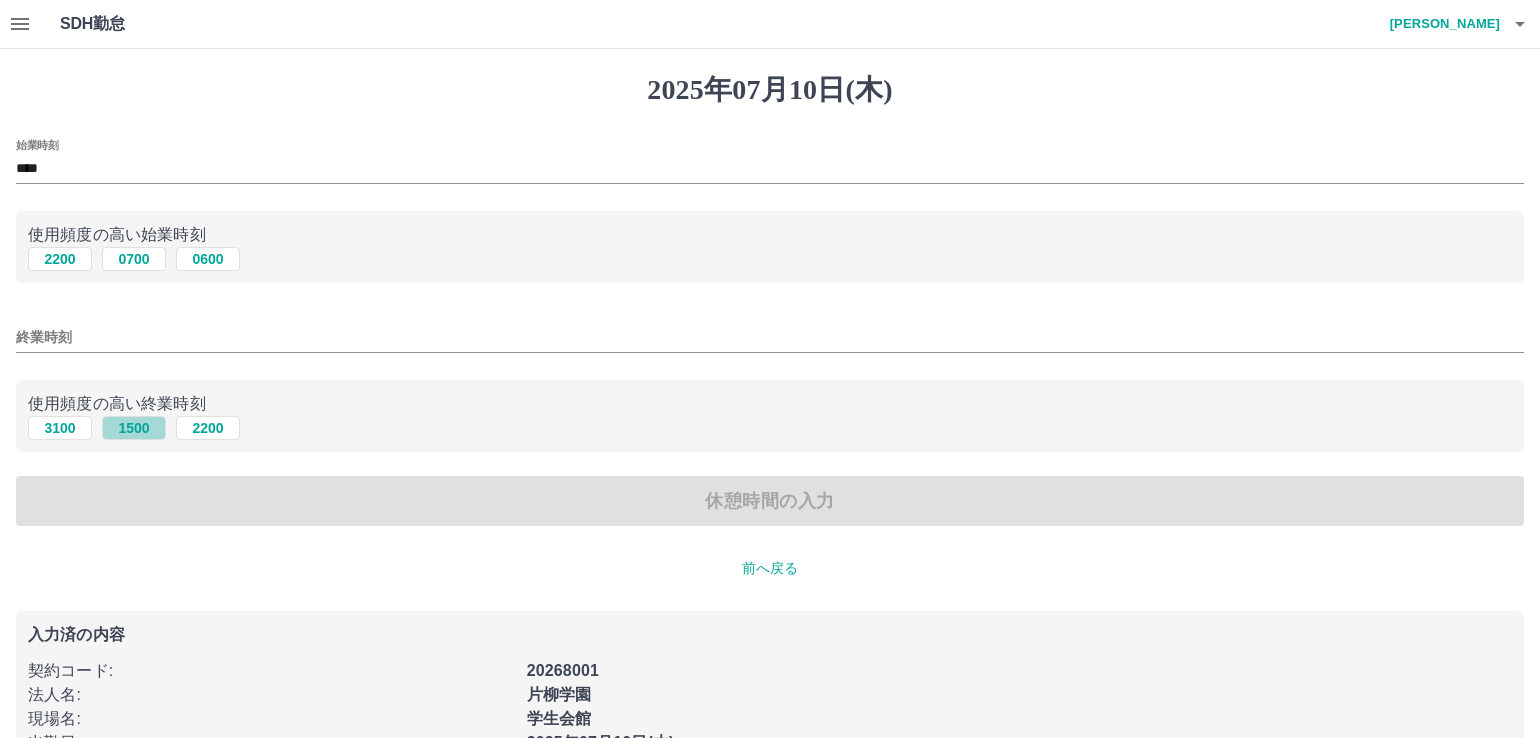 click on "1500" at bounding box center [134, 428] 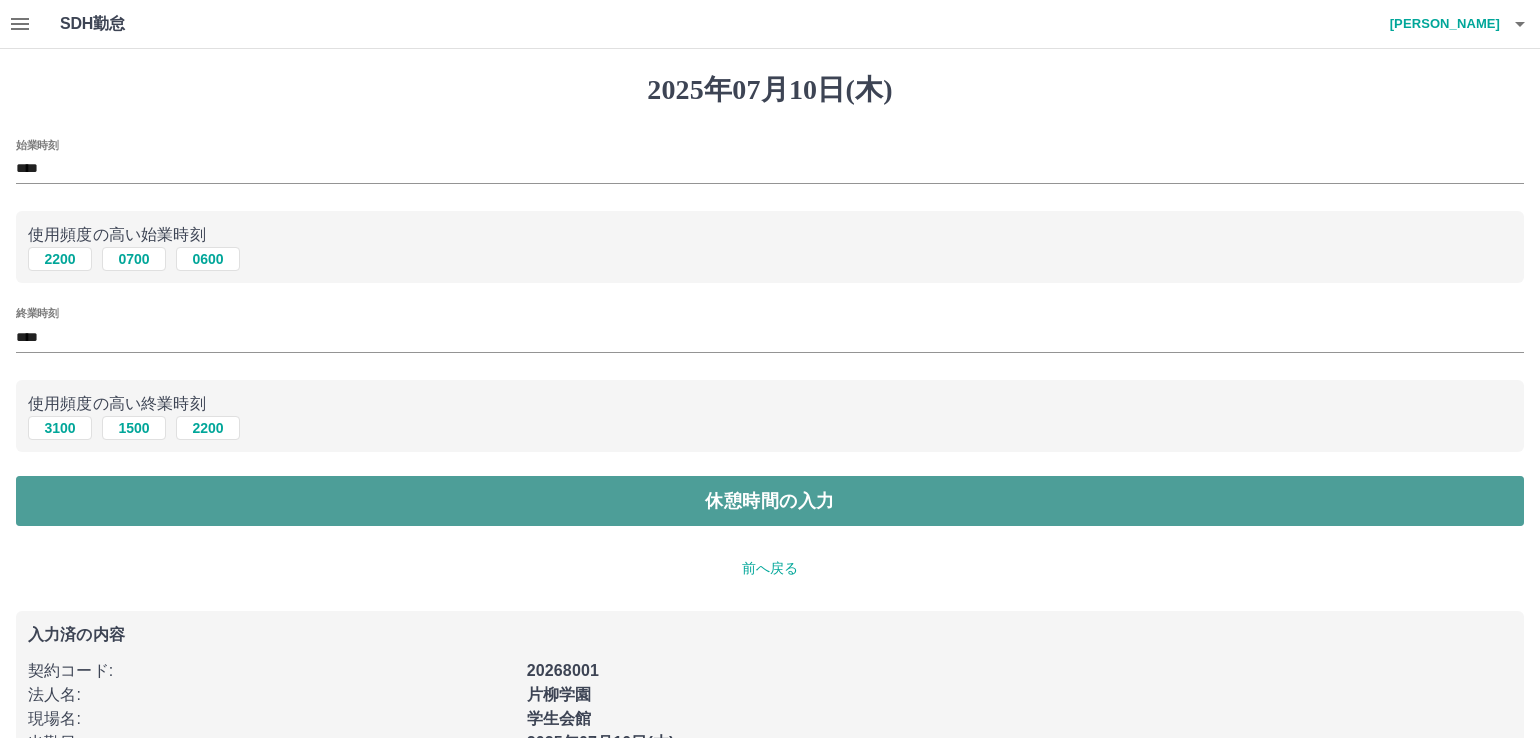 click on "休憩時間の入力" at bounding box center (770, 501) 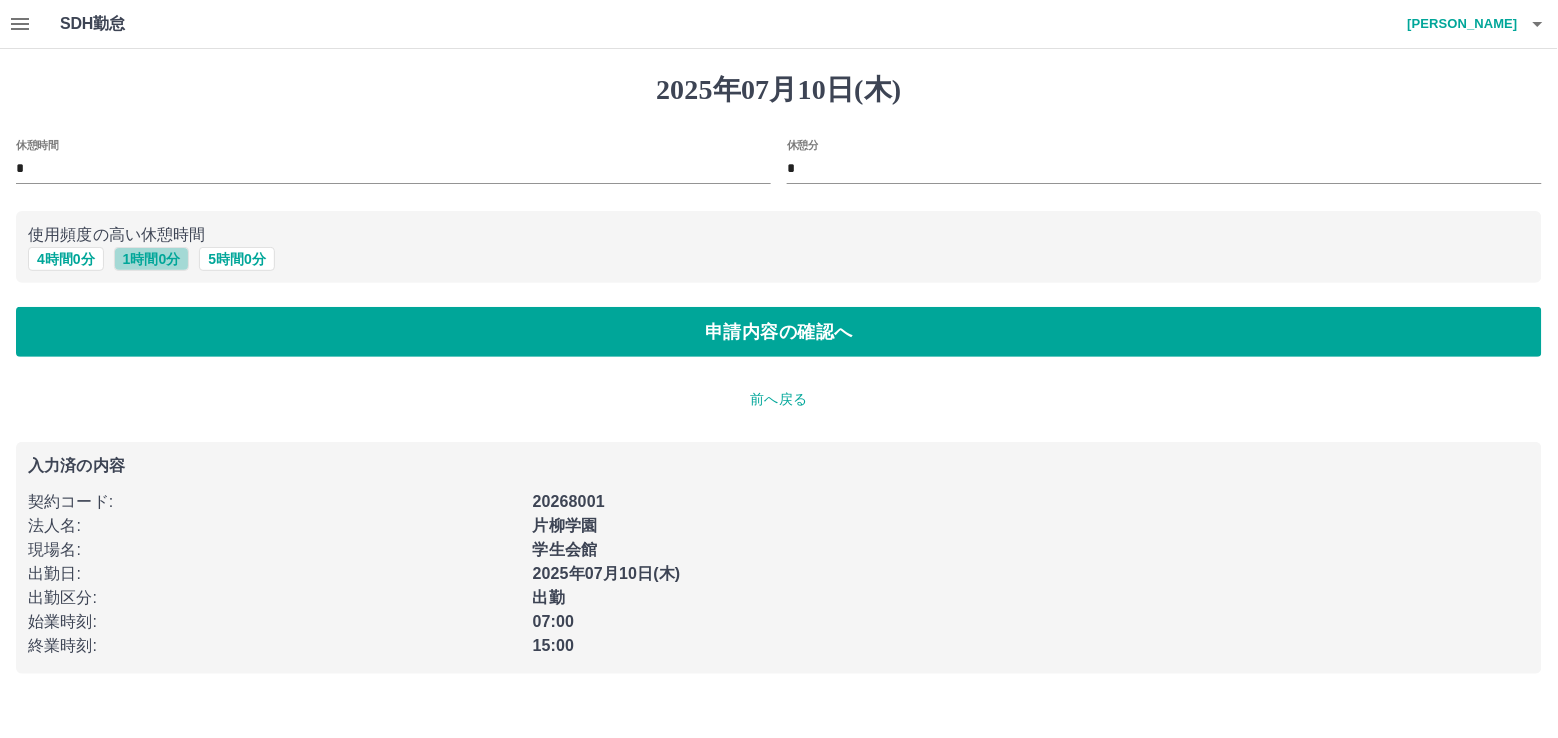 click on "1 時間 0 分" at bounding box center (152, 259) 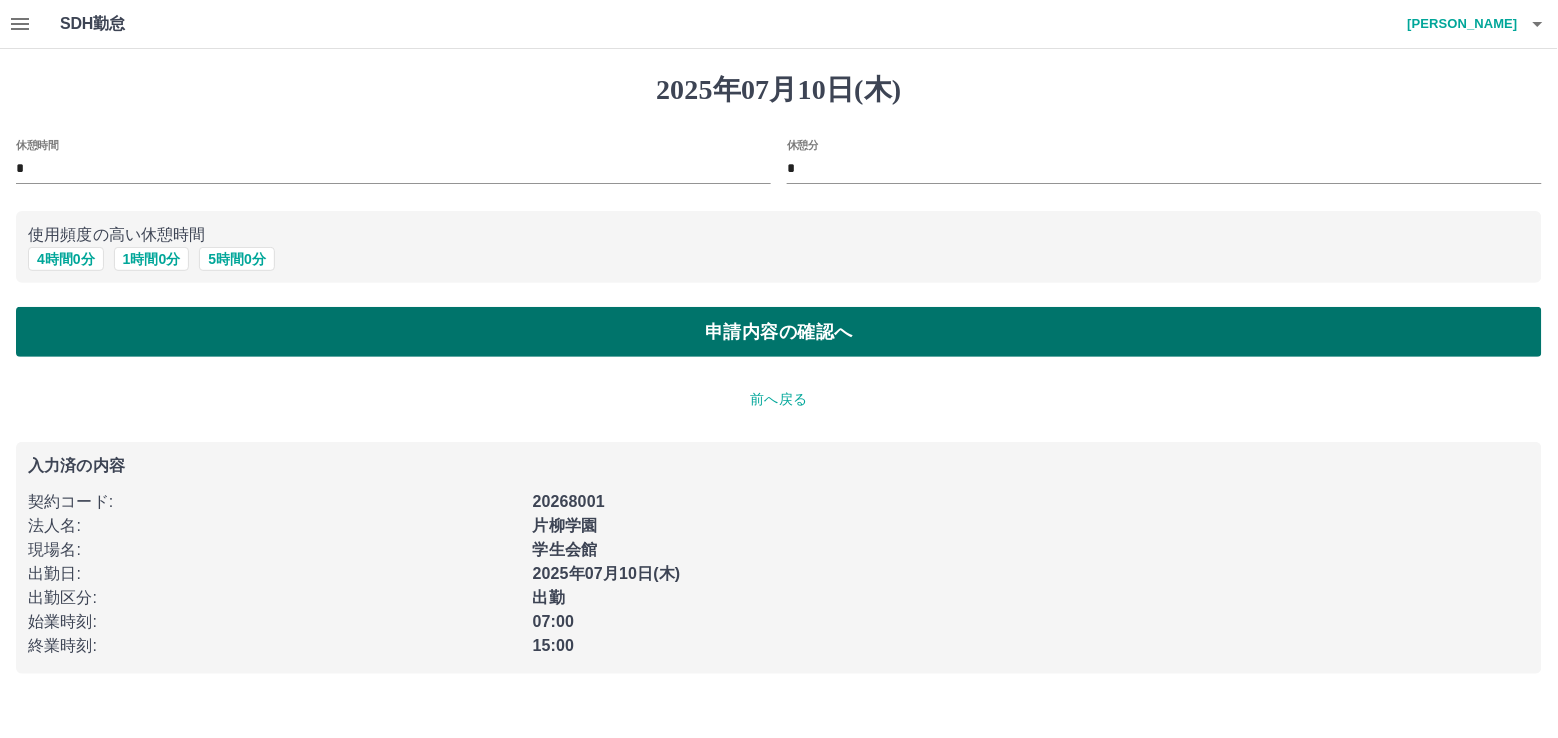 click on "申請内容の確認へ" at bounding box center (779, 332) 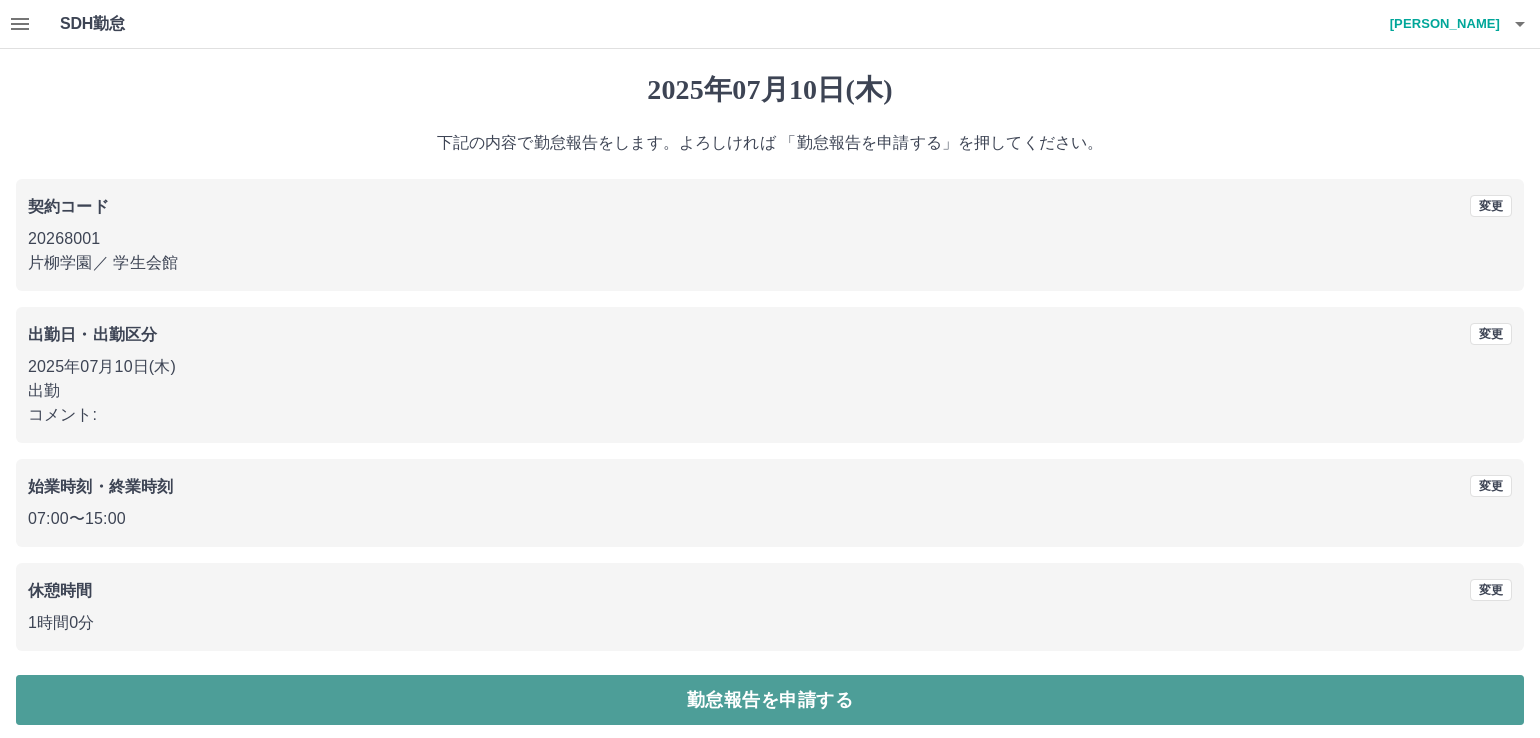 click on "勤怠報告を申請する" at bounding box center [770, 700] 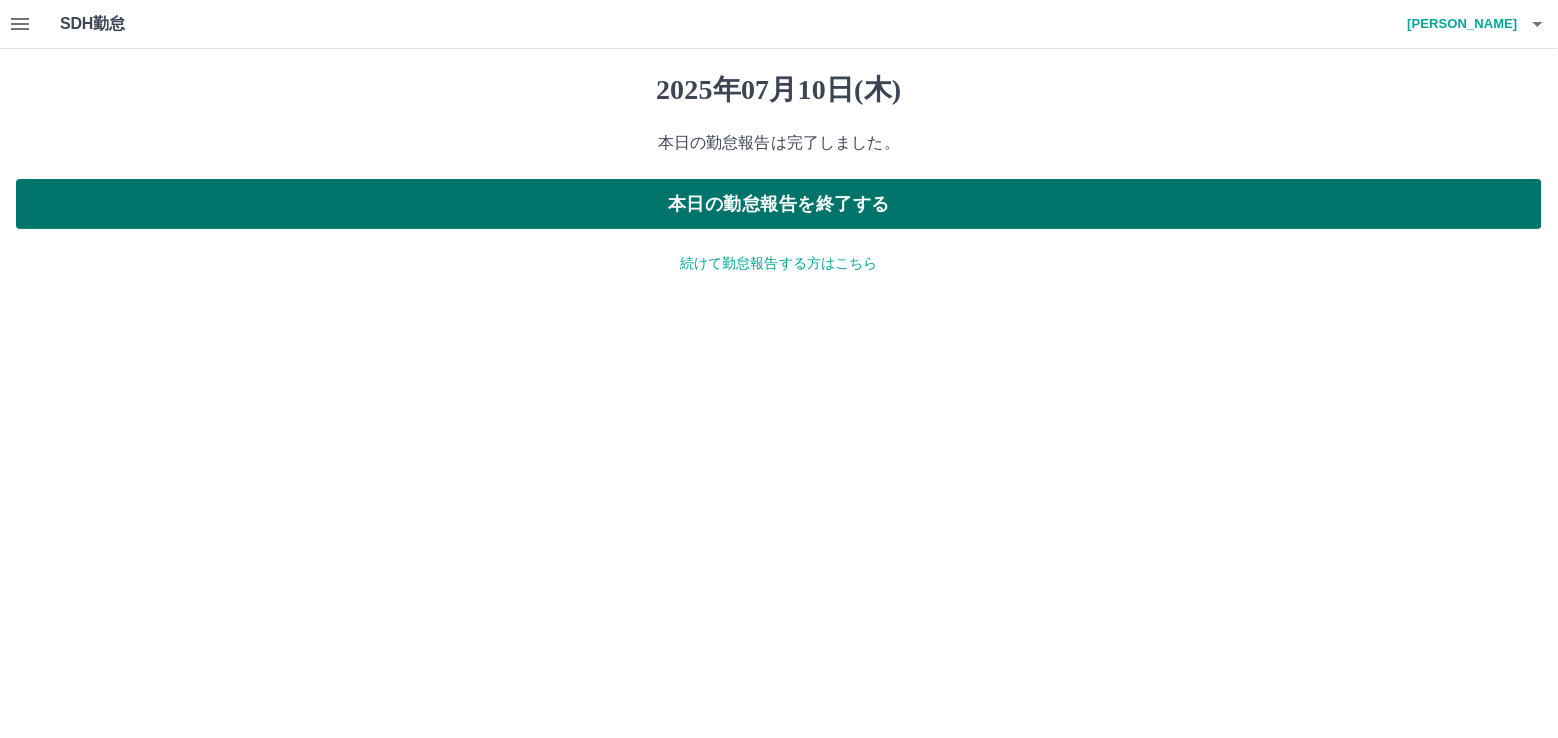click on "本日の勤怠報告を終了する" at bounding box center (779, 204) 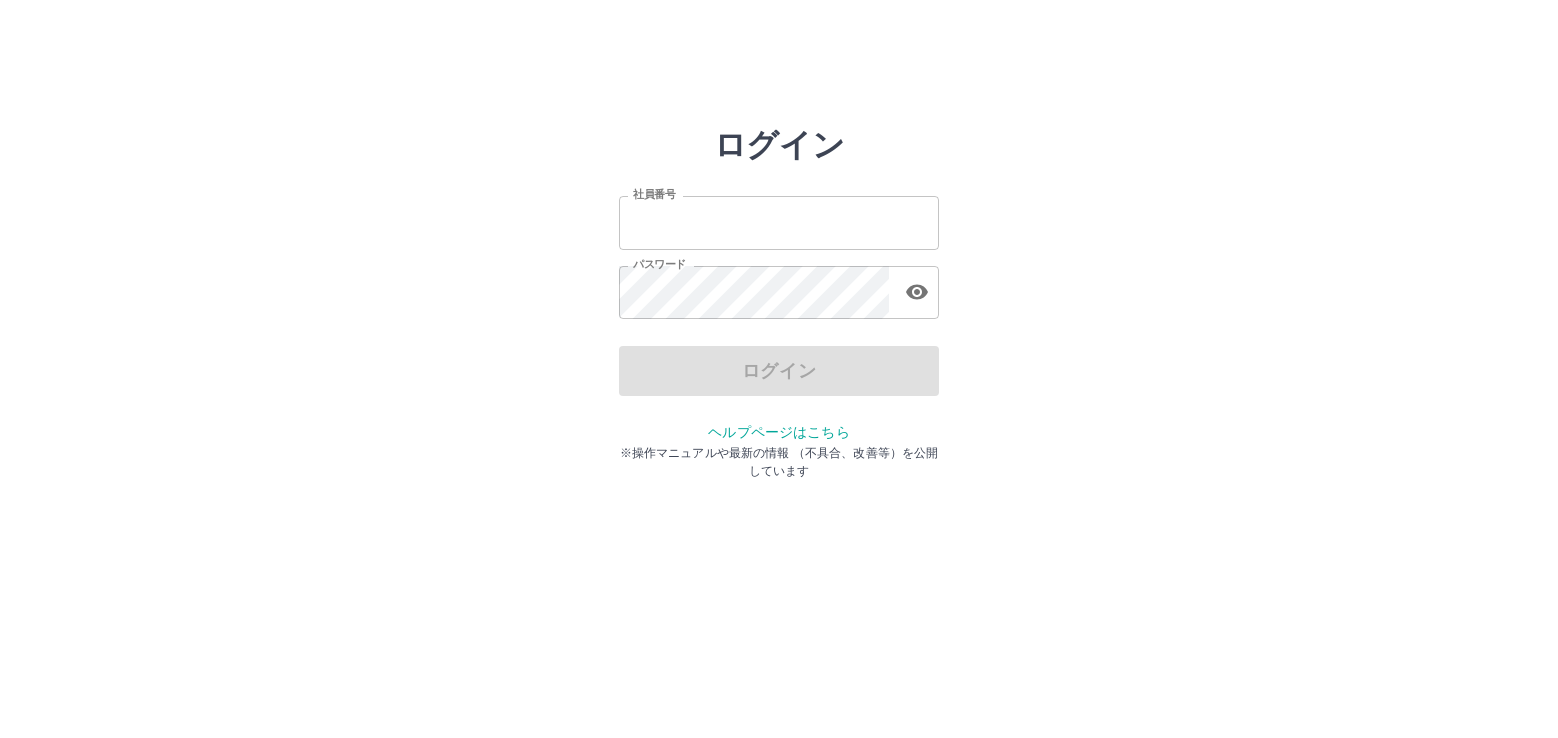 scroll, scrollTop: 0, scrollLeft: 0, axis: both 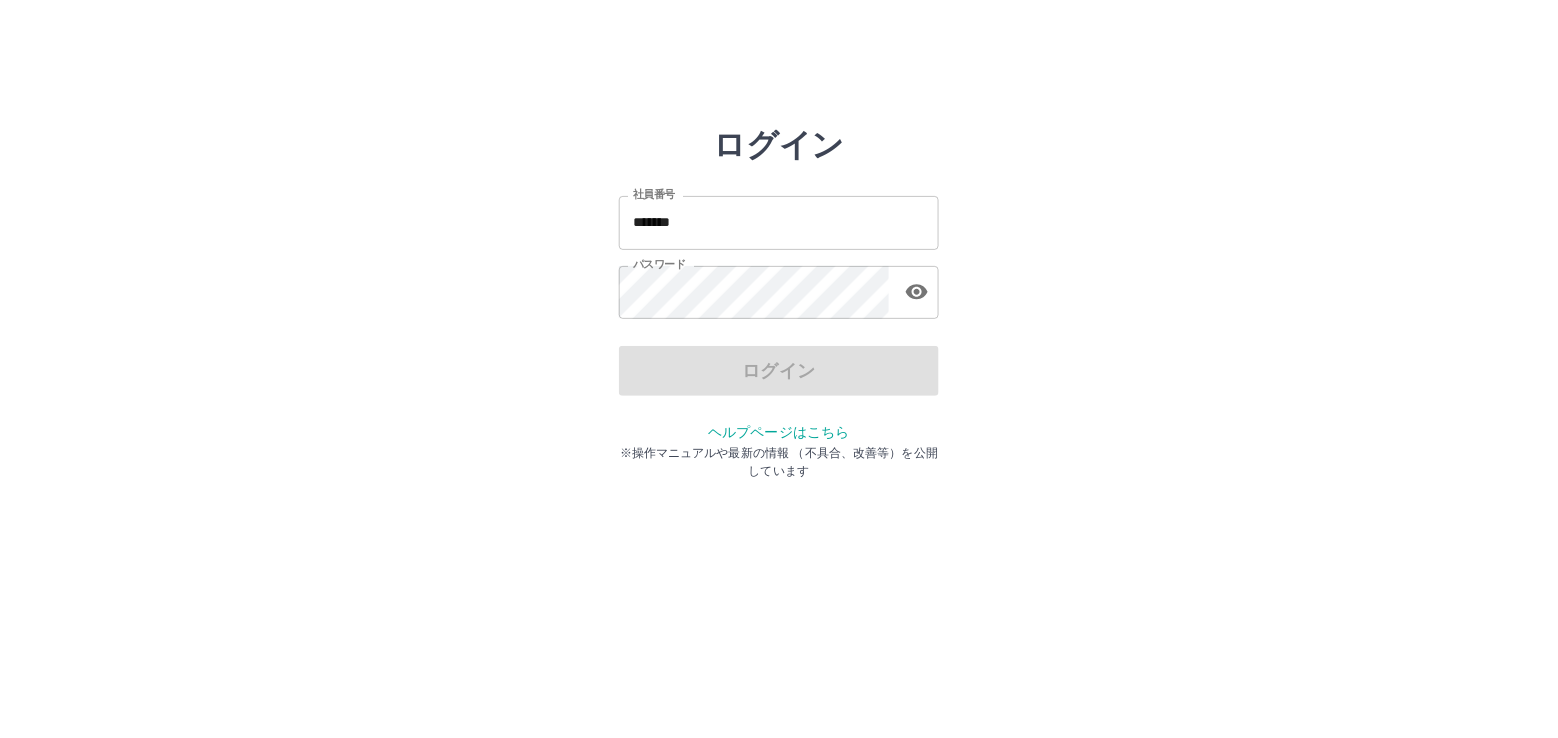 click on "*******" at bounding box center (779, 222) 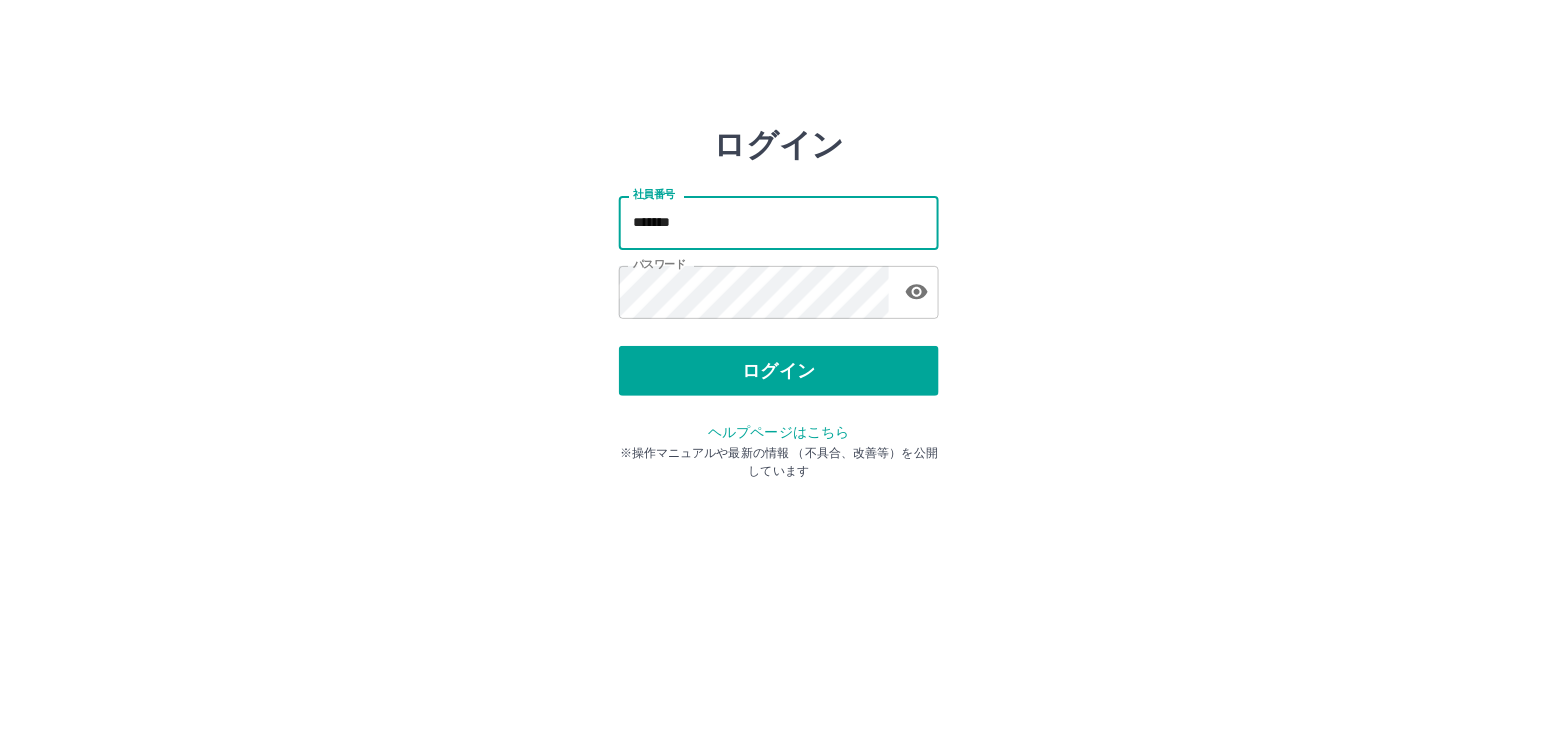 type on "*******" 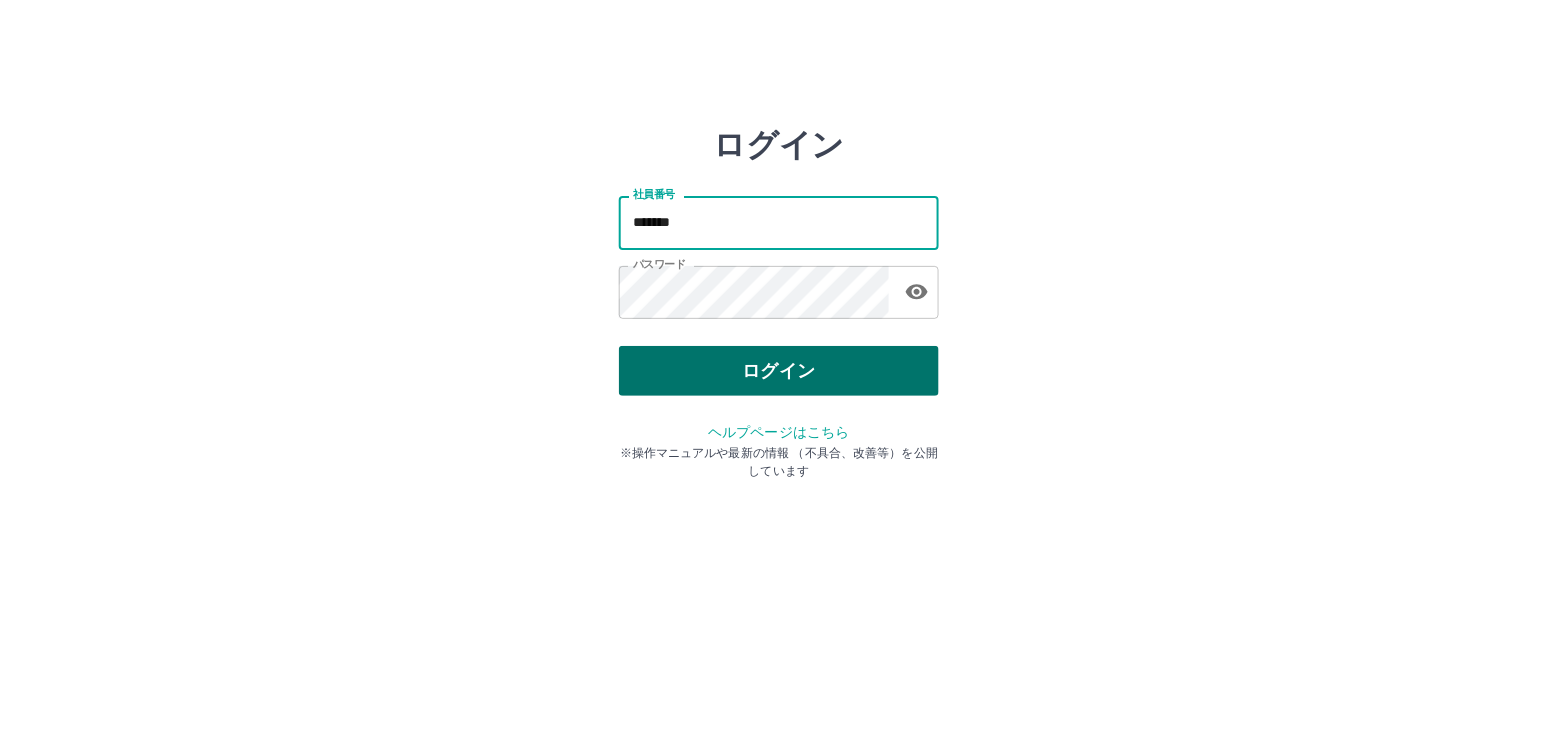 click on "ログイン" at bounding box center [779, 371] 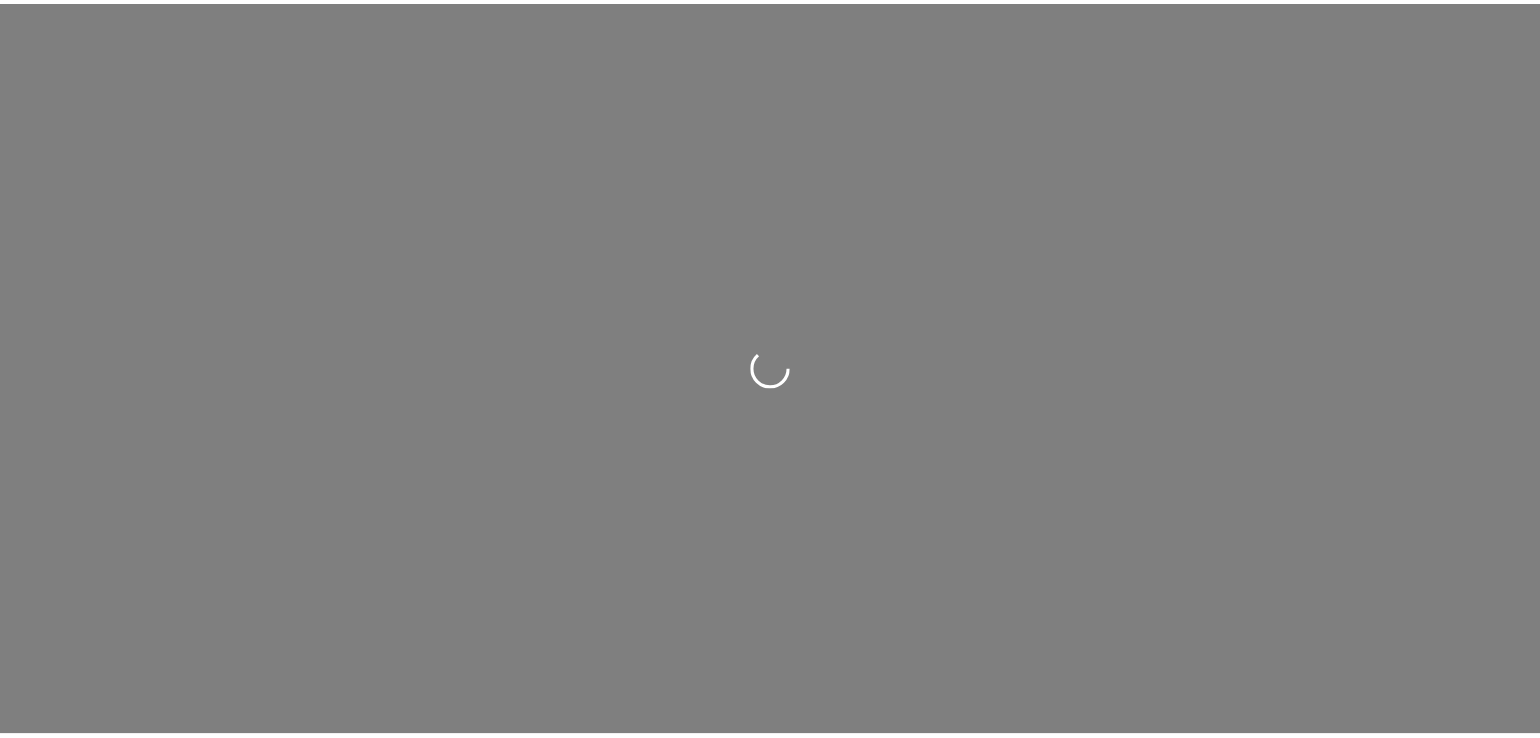 scroll, scrollTop: 0, scrollLeft: 0, axis: both 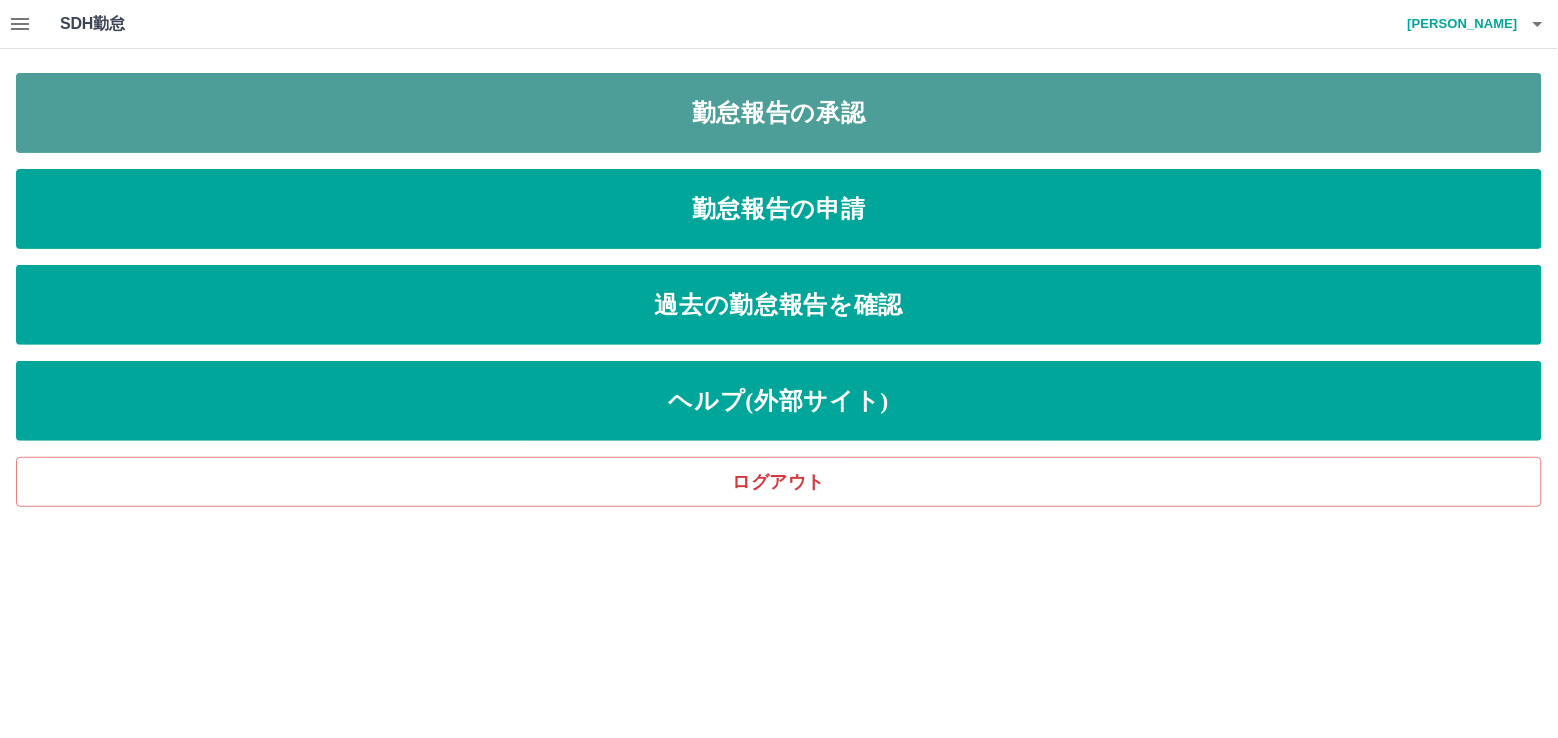 click on "勤怠報告の承認" at bounding box center (779, 113) 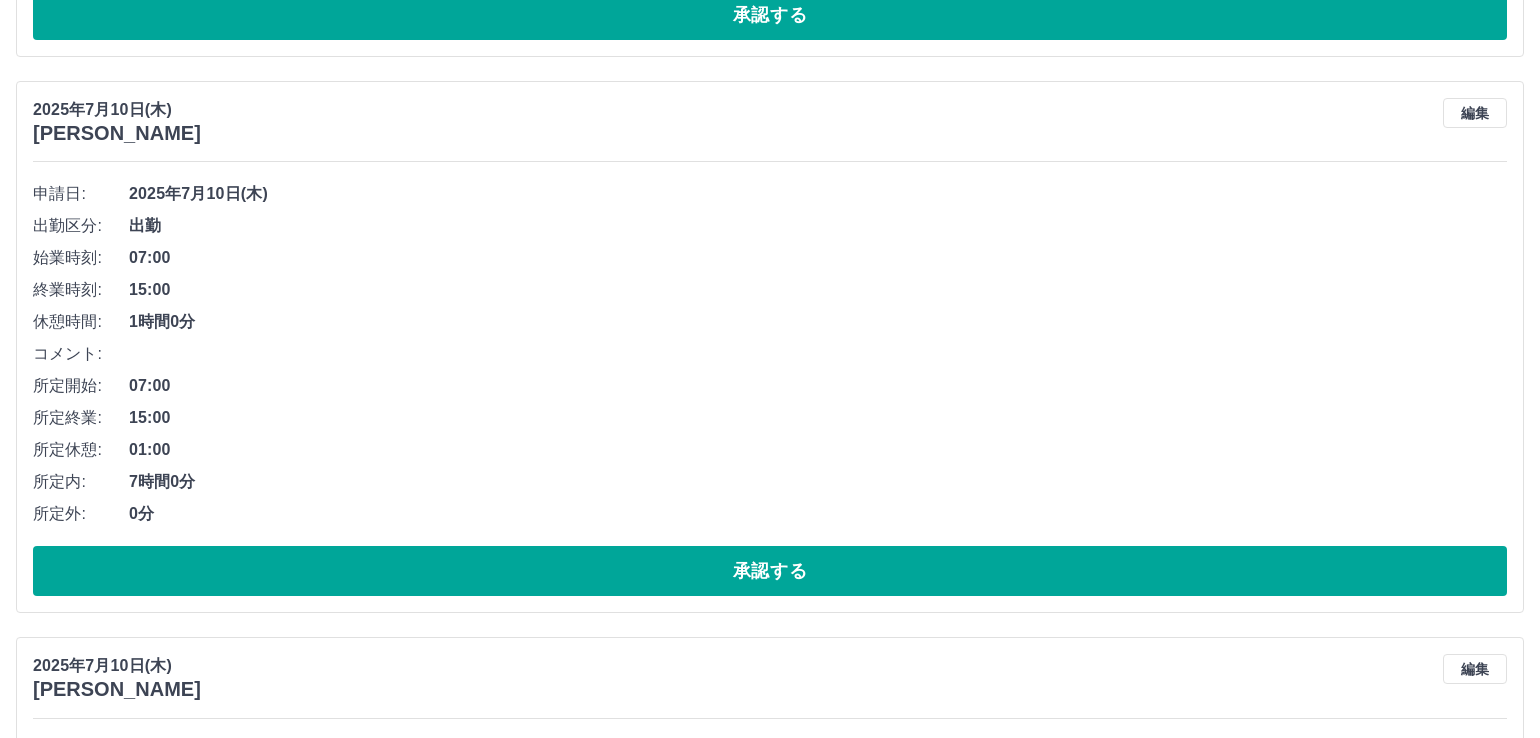 scroll, scrollTop: 750, scrollLeft: 0, axis: vertical 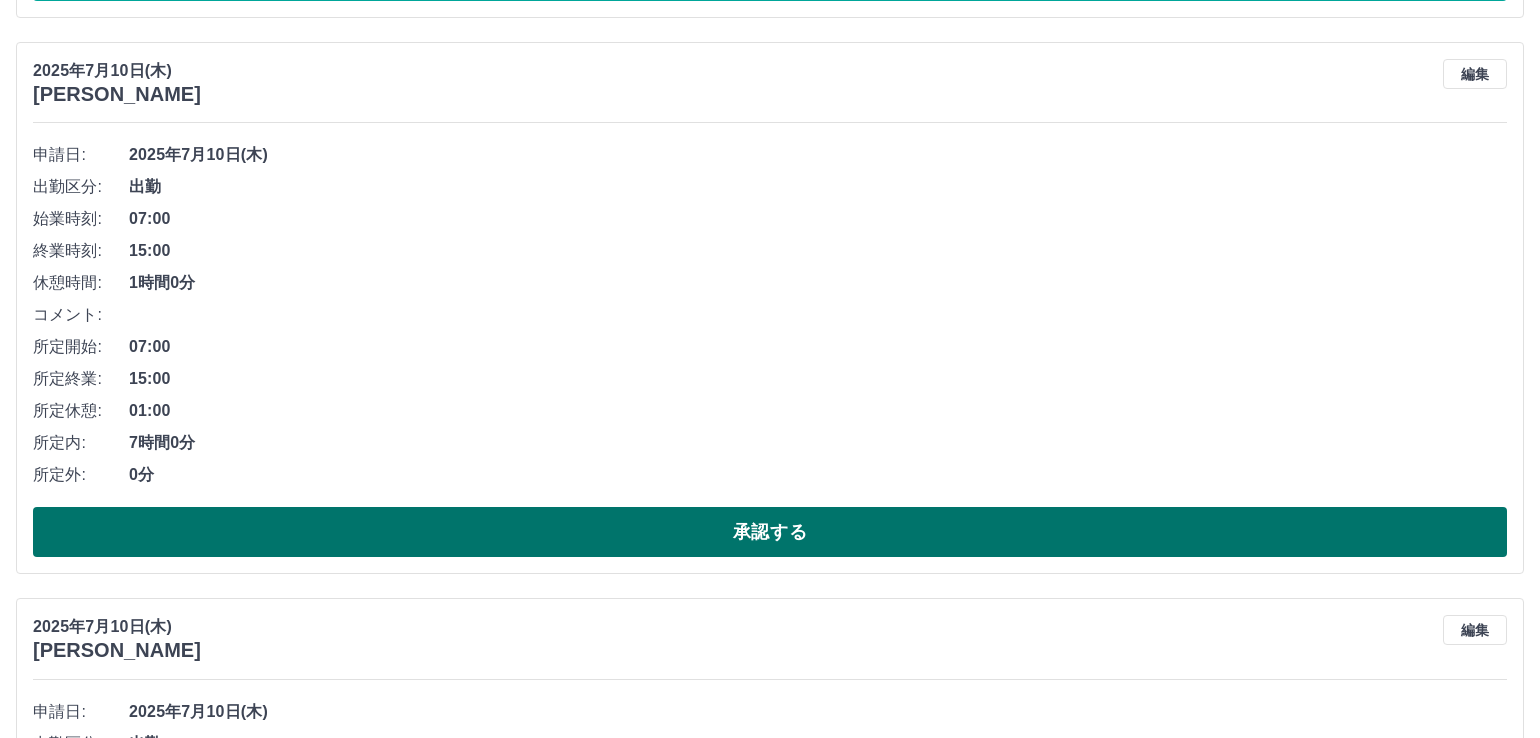 click on "承認する" at bounding box center (770, 532) 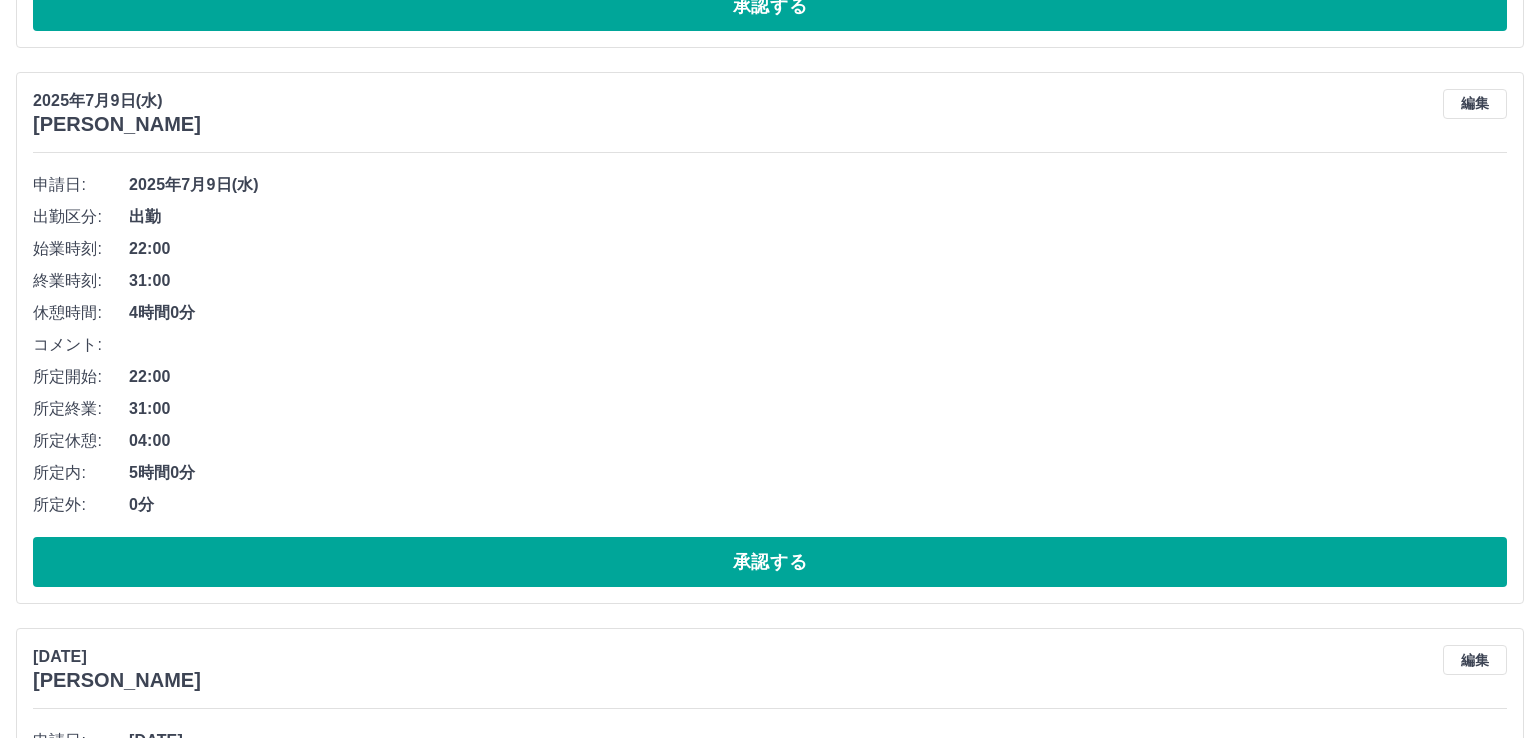scroll, scrollTop: 1875, scrollLeft: 0, axis: vertical 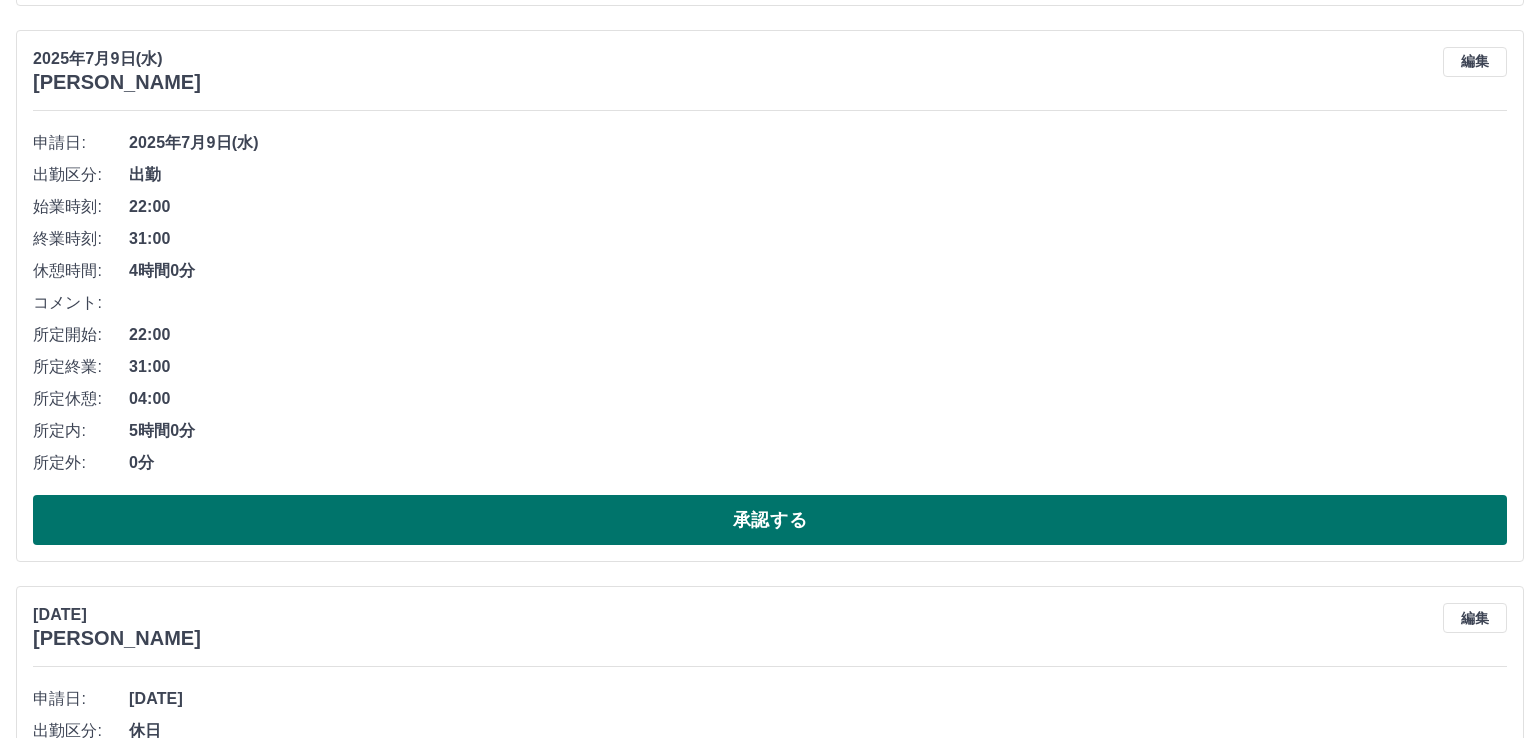 click on "承認する" at bounding box center (770, 520) 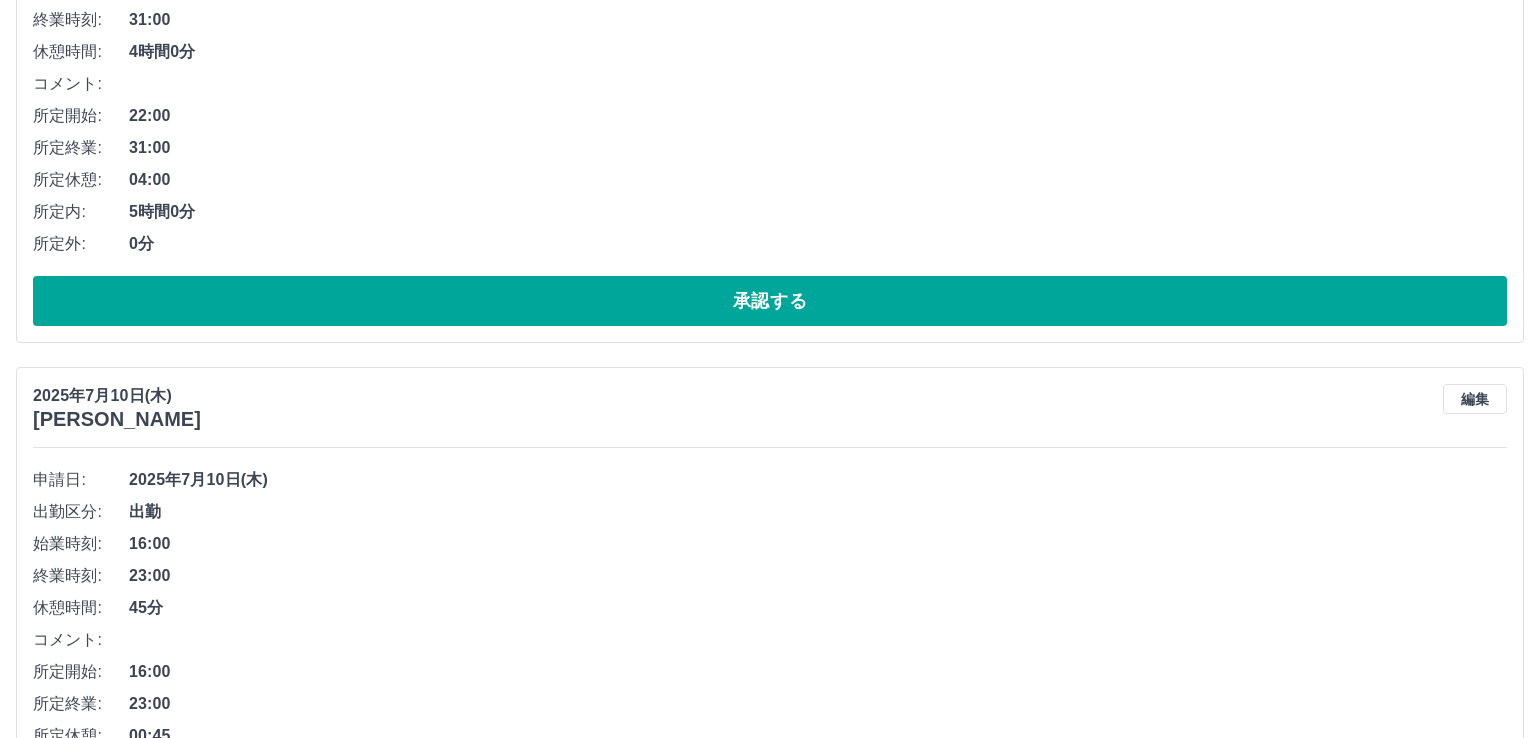 scroll, scrollTop: 0, scrollLeft: 0, axis: both 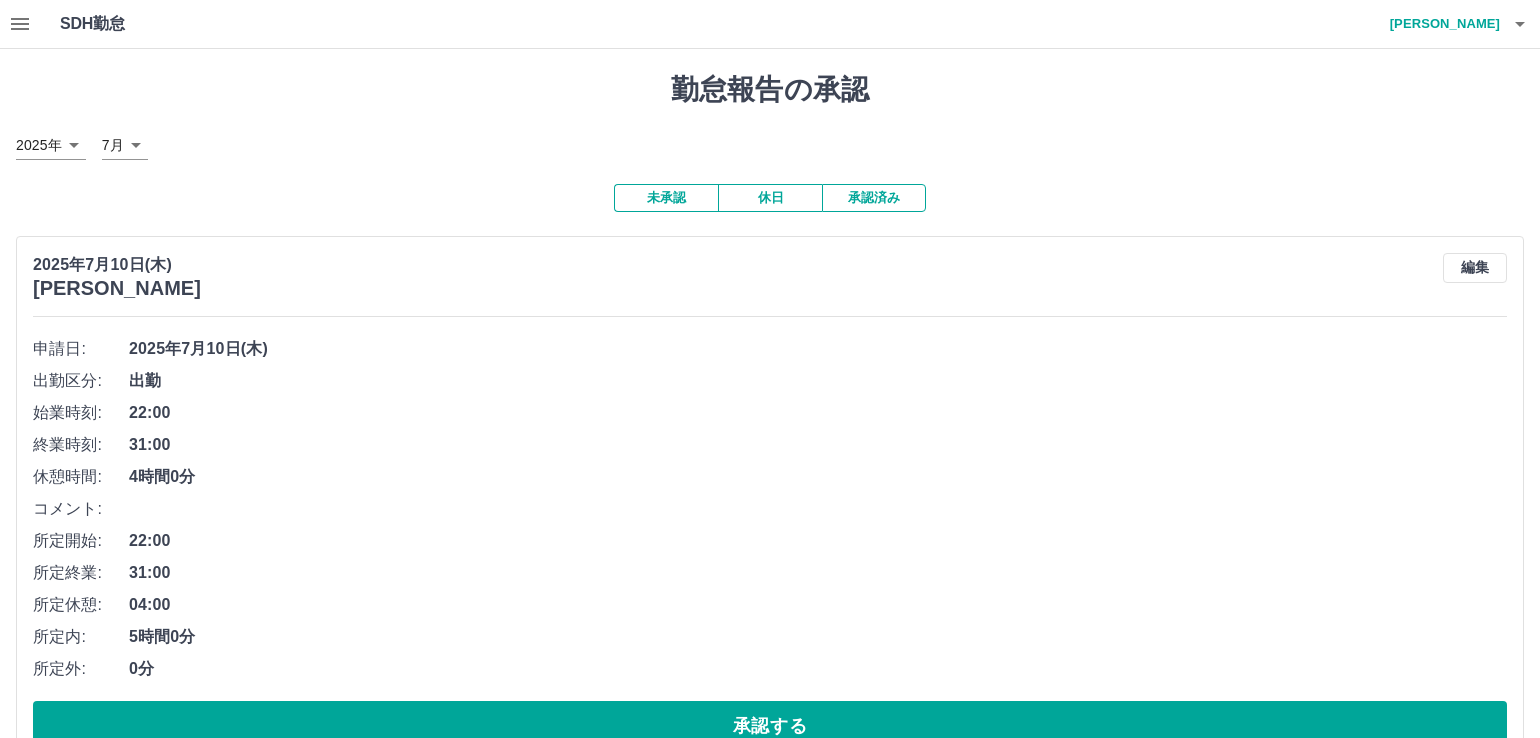 click on "休日" at bounding box center [770, 198] 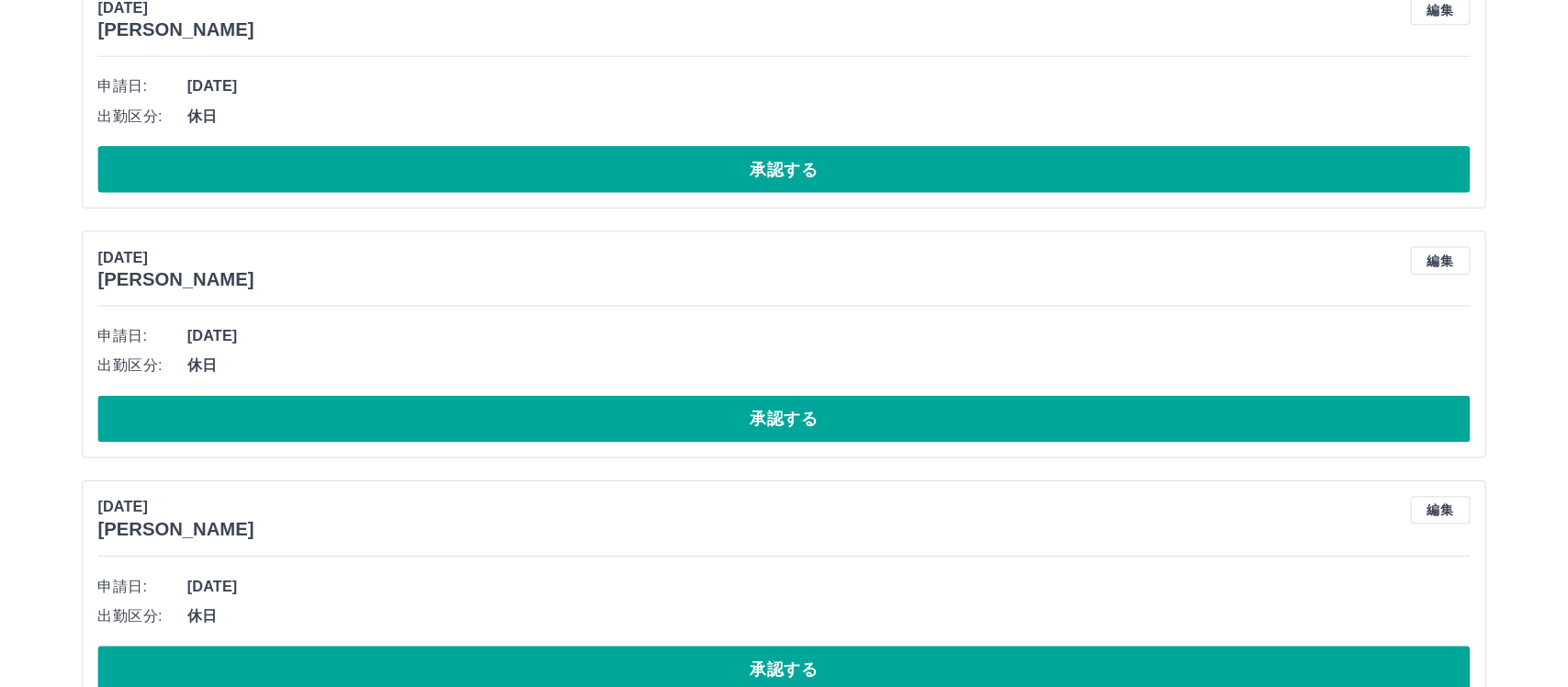 scroll, scrollTop: 0, scrollLeft: 0, axis: both 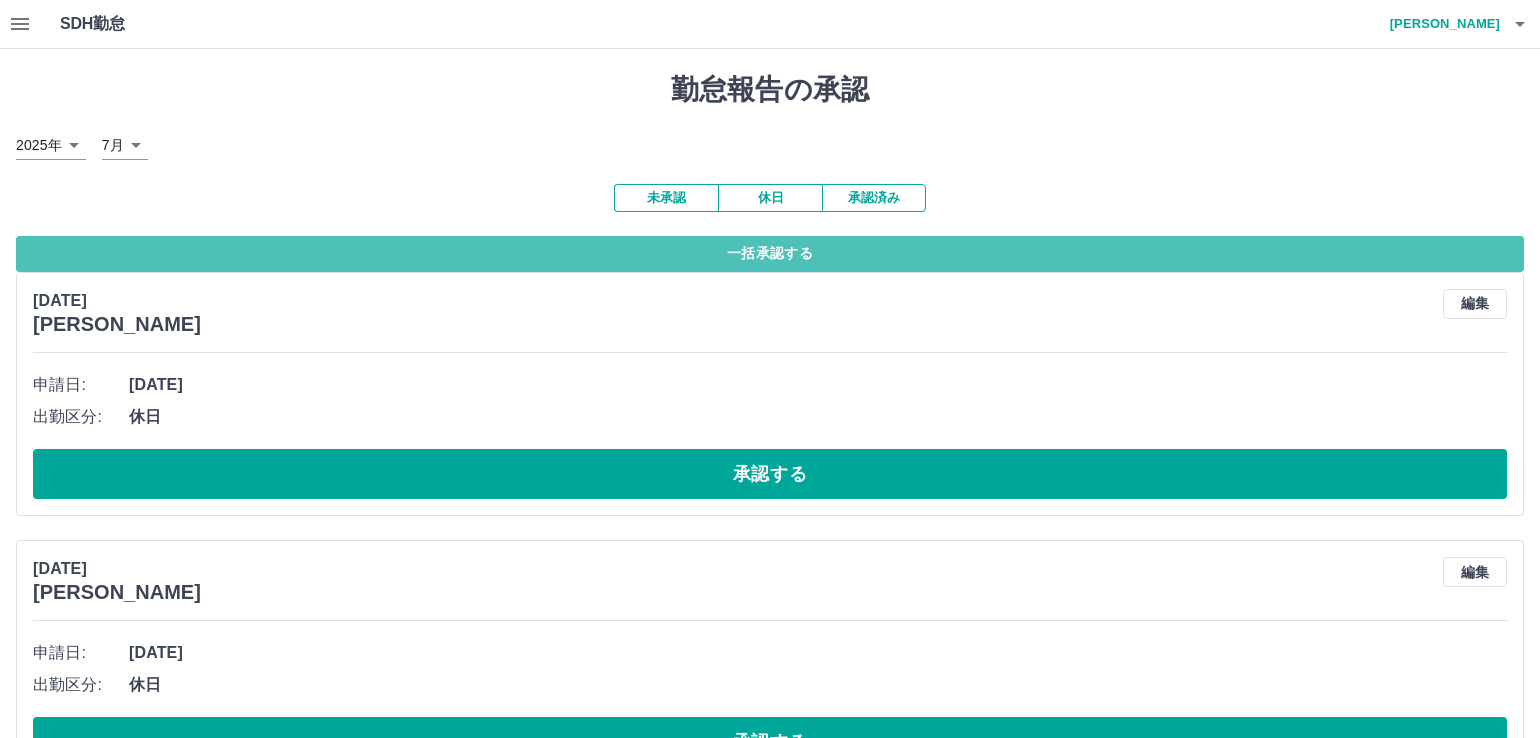 click on "一括承認する" at bounding box center [770, 254] 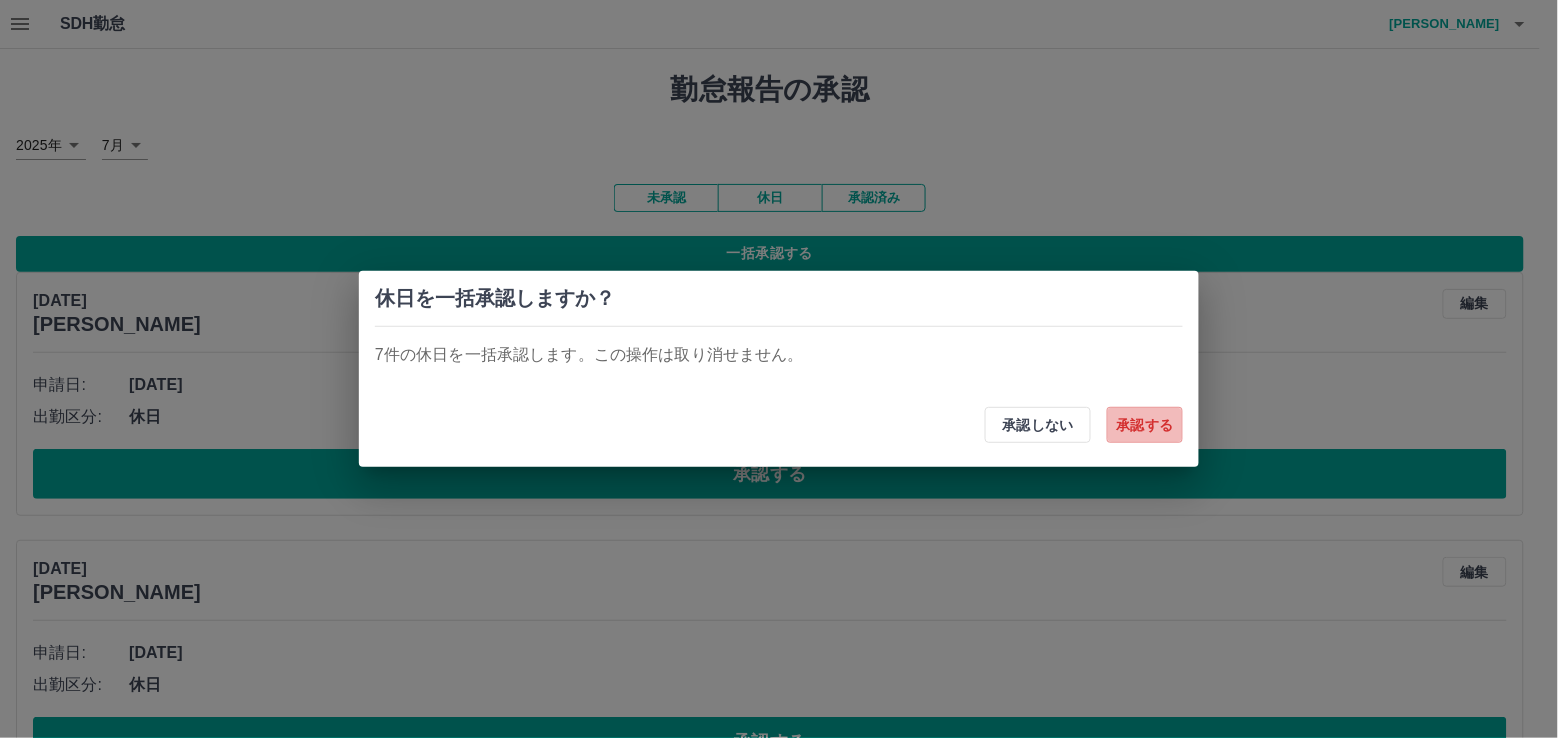 click on "承認する" at bounding box center (1145, 425) 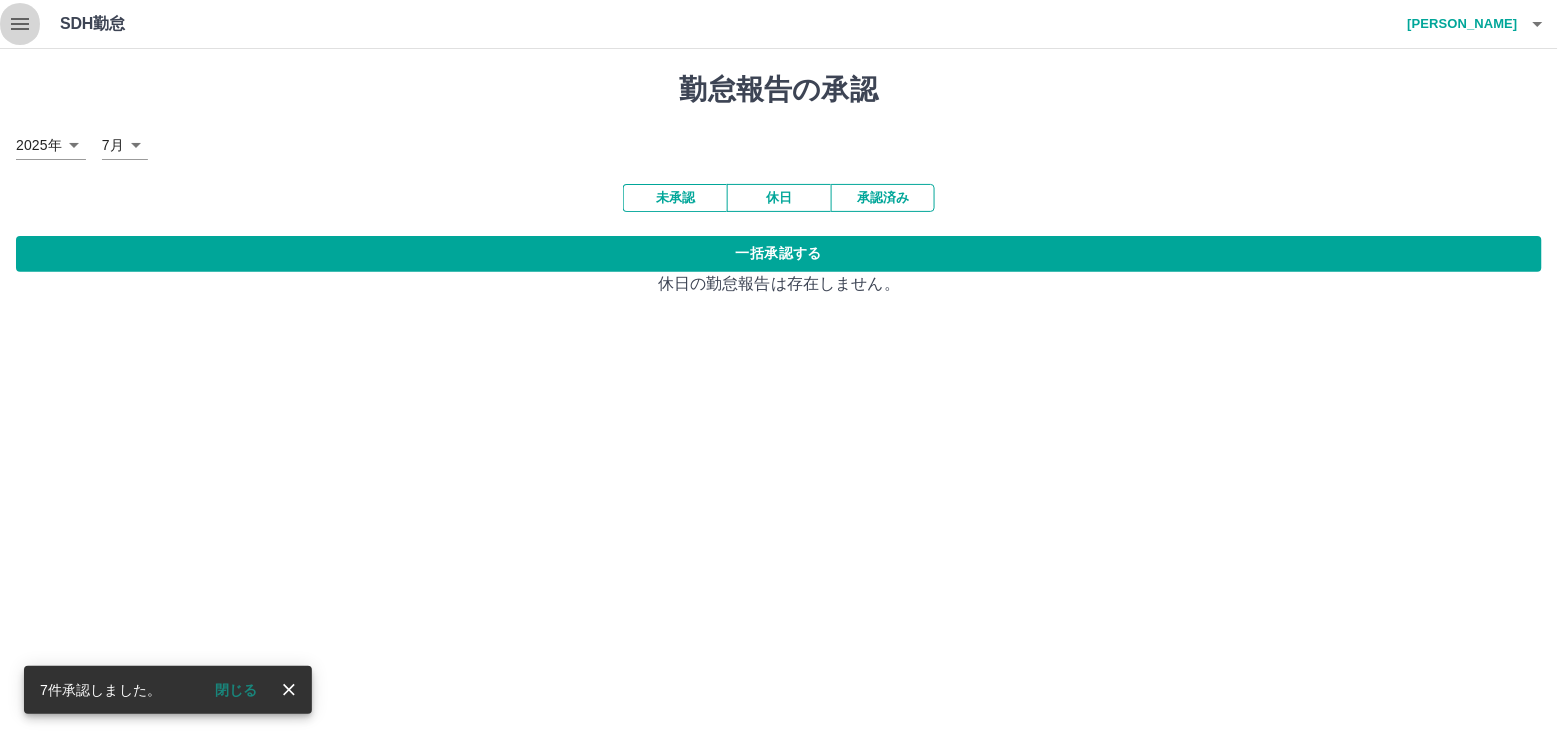 click 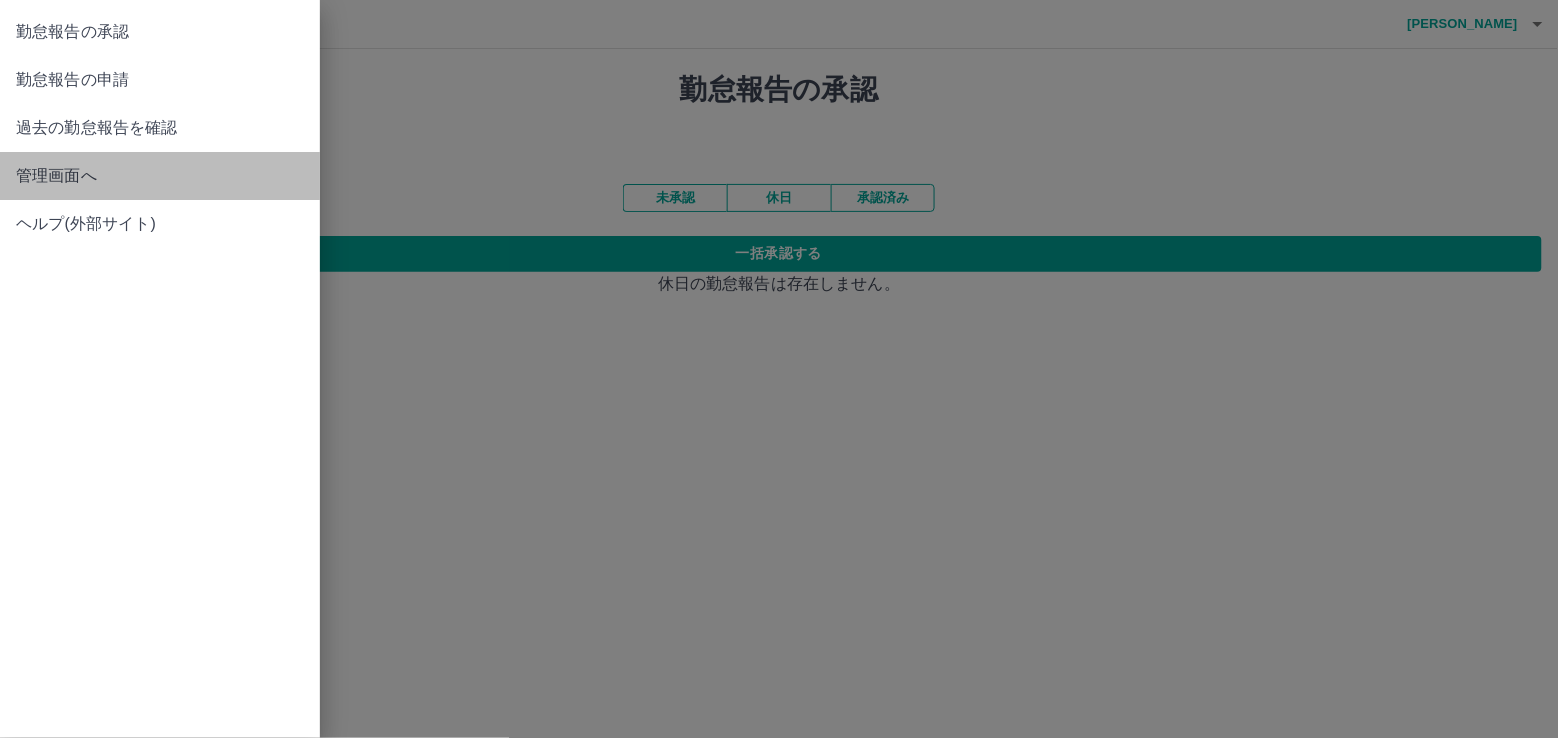 click on "管理画面へ" at bounding box center [160, 176] 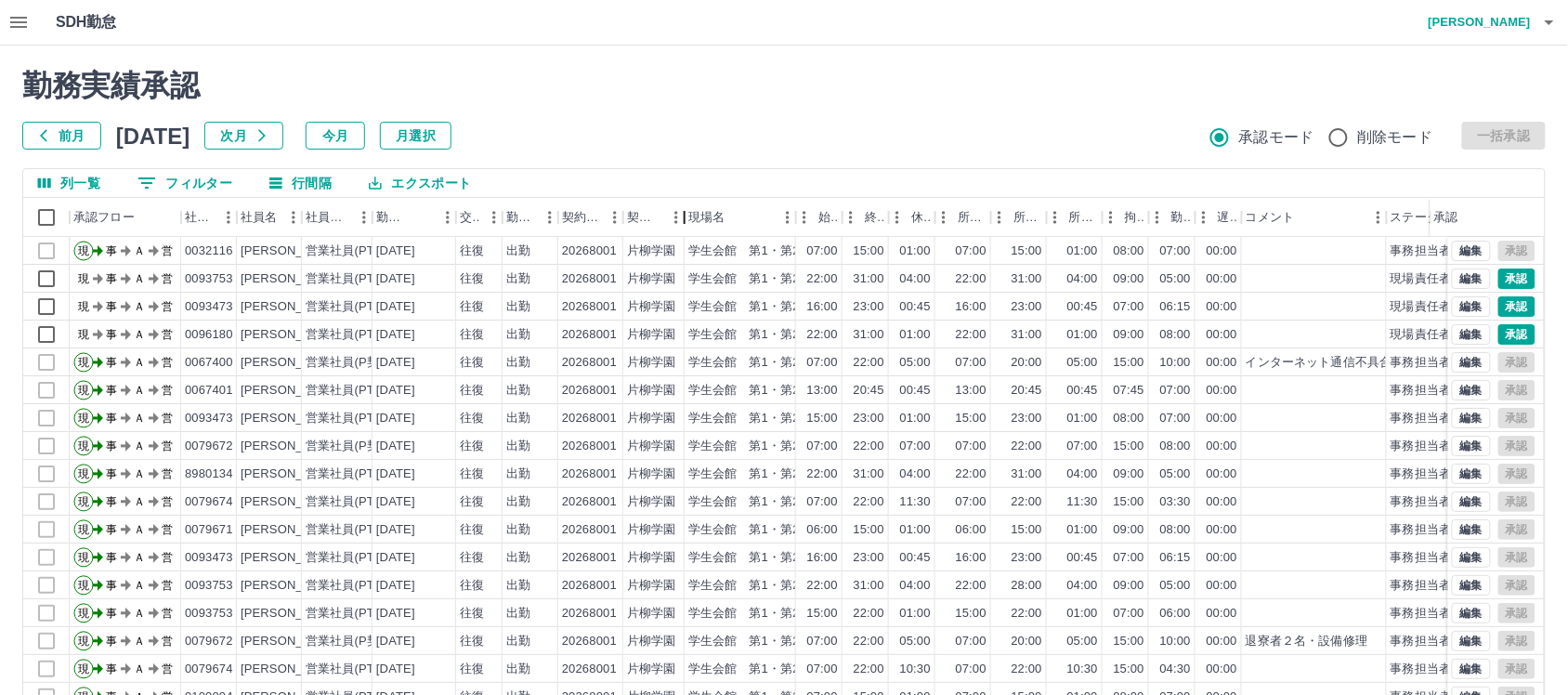 drag, startPoint x: 738, startPoint y: 209, endPoint x: 688, endPoint y: 216, distance: 50.487622 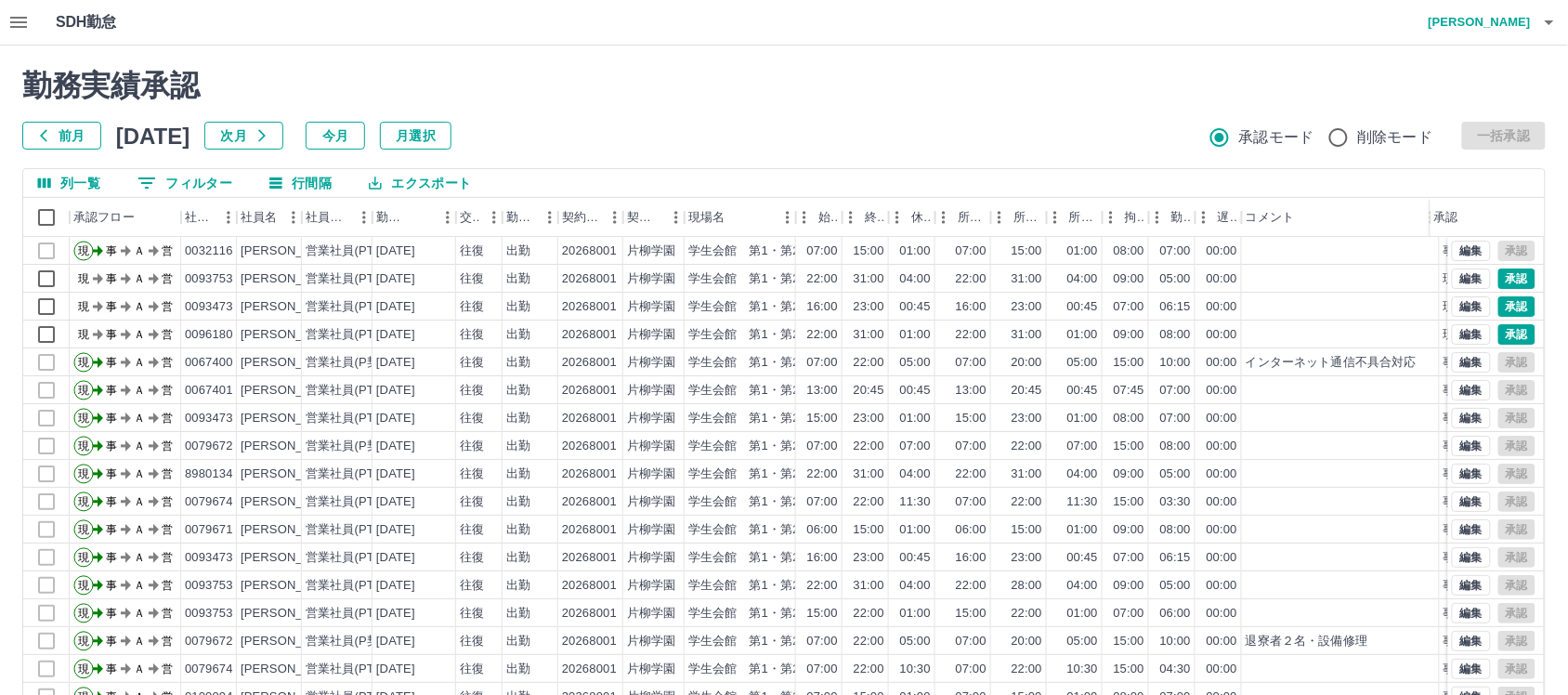 drag, startPoint x: 1394, startPoint y: 216, endPoint x: 1447, endPoint y: 224, distance: 53.600373 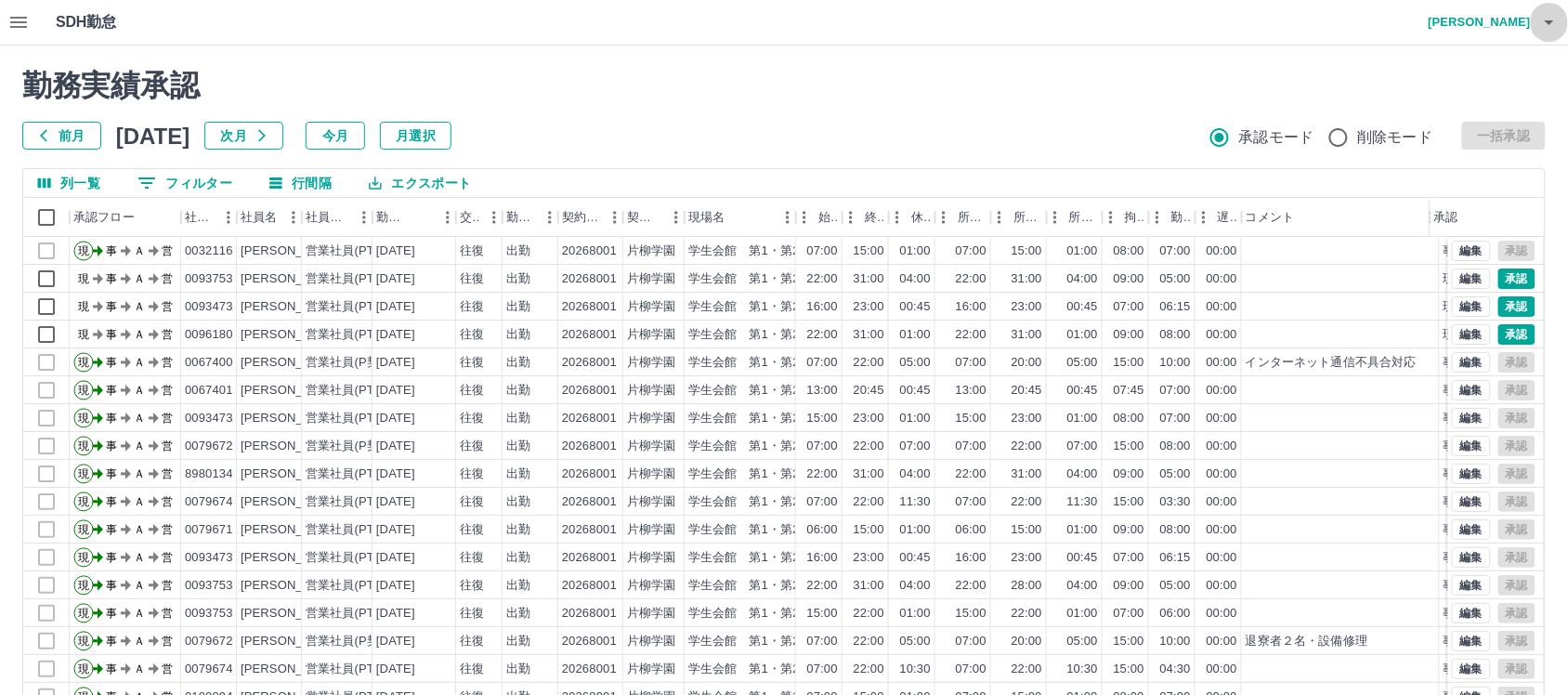 click 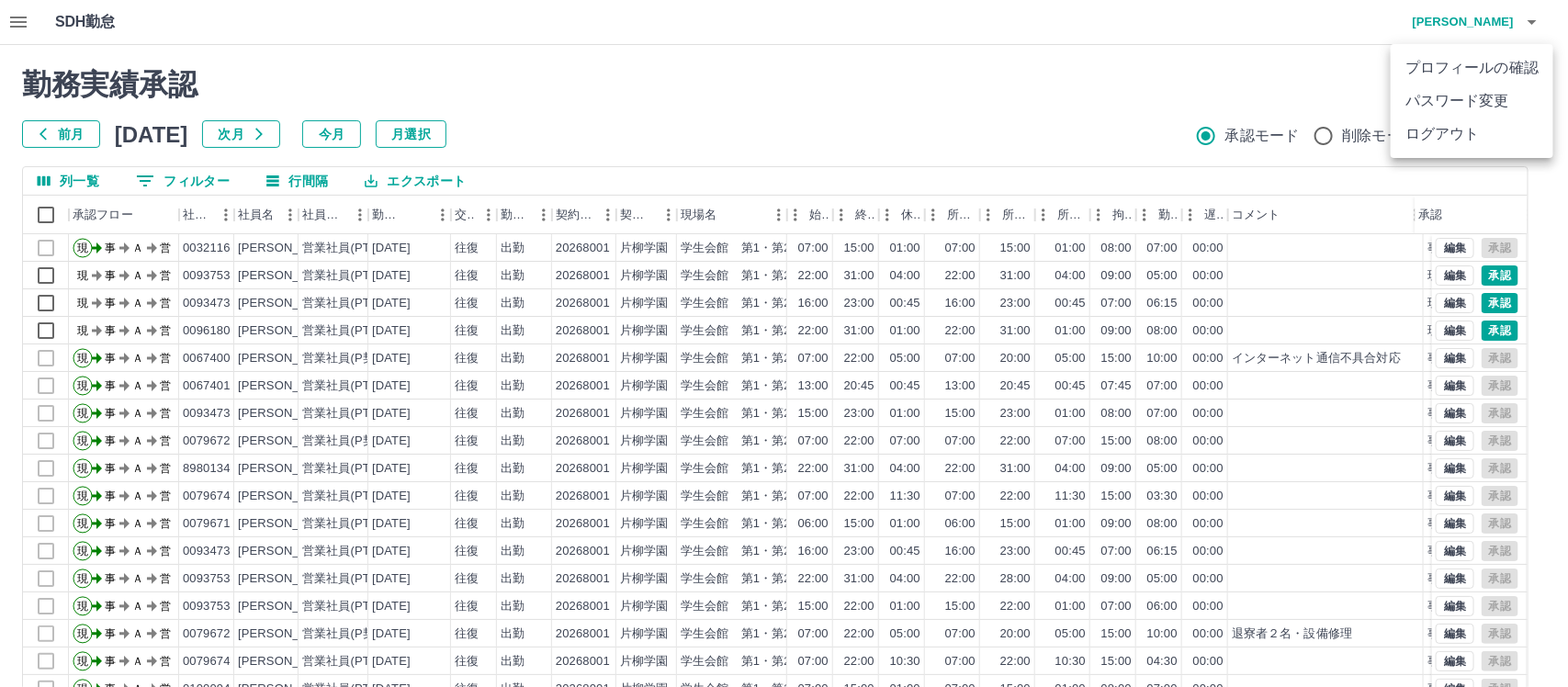click on "ログアウト" at bounding box center (1472, 134) 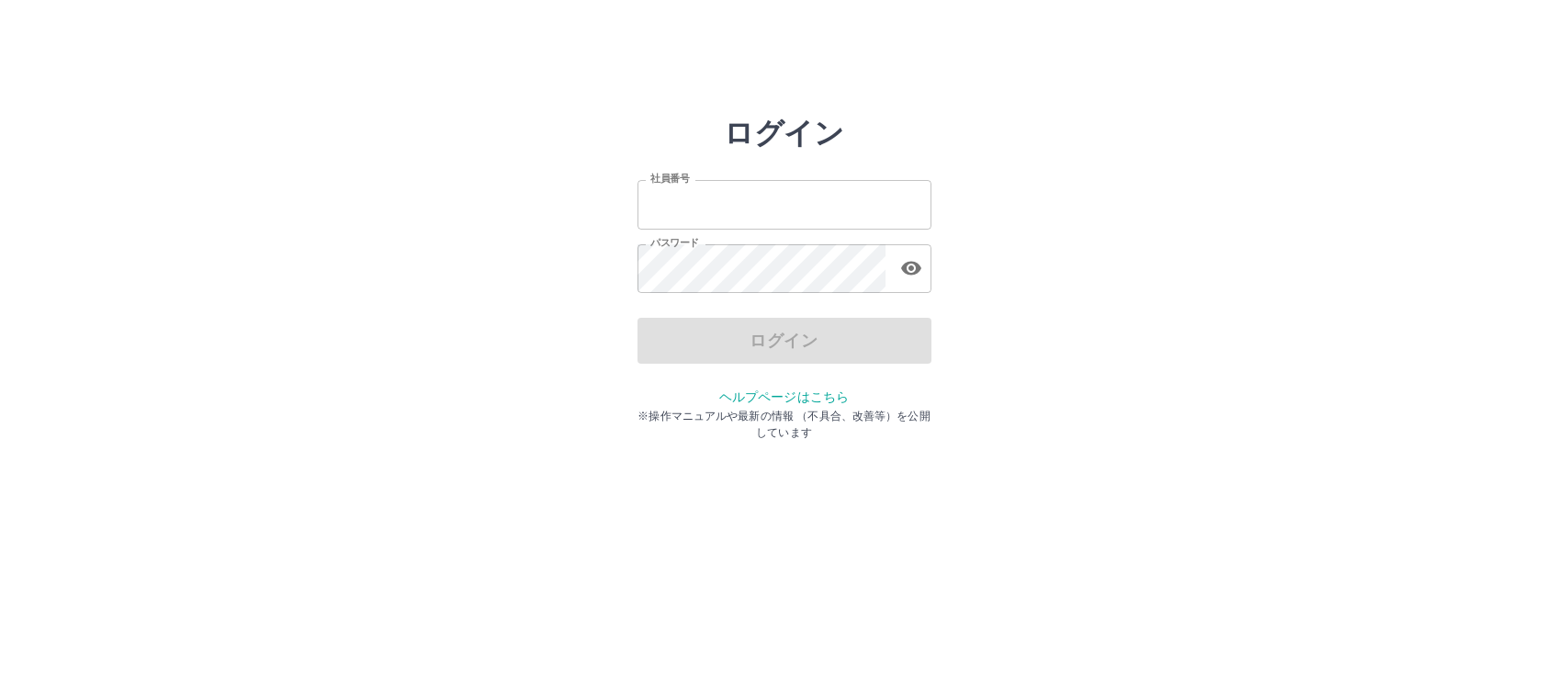 scroll, scrollTop: 0, scrollLeft: 0, axis: both 